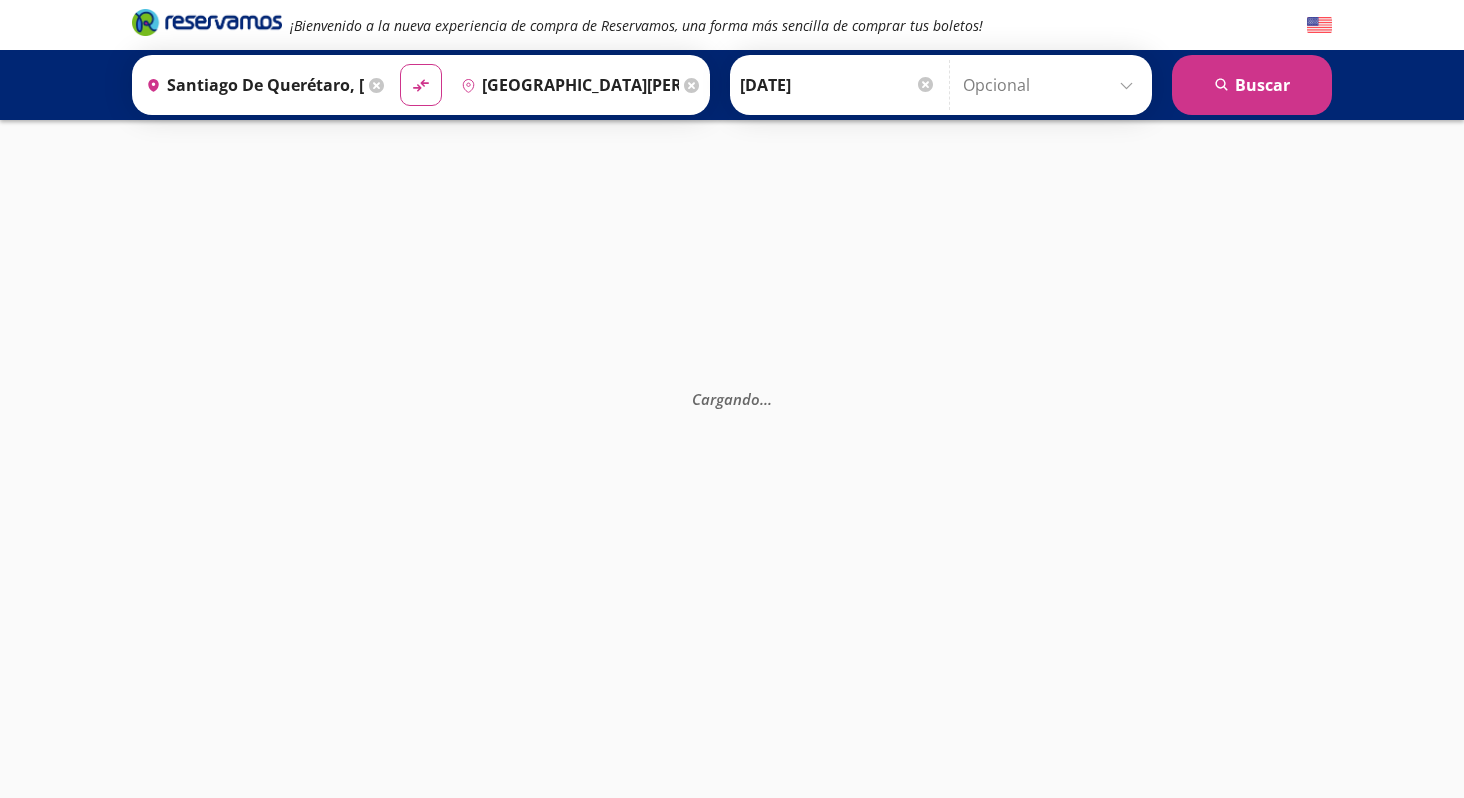 scroll, scrollTop: 0, scrollLeft: 0, axis: both 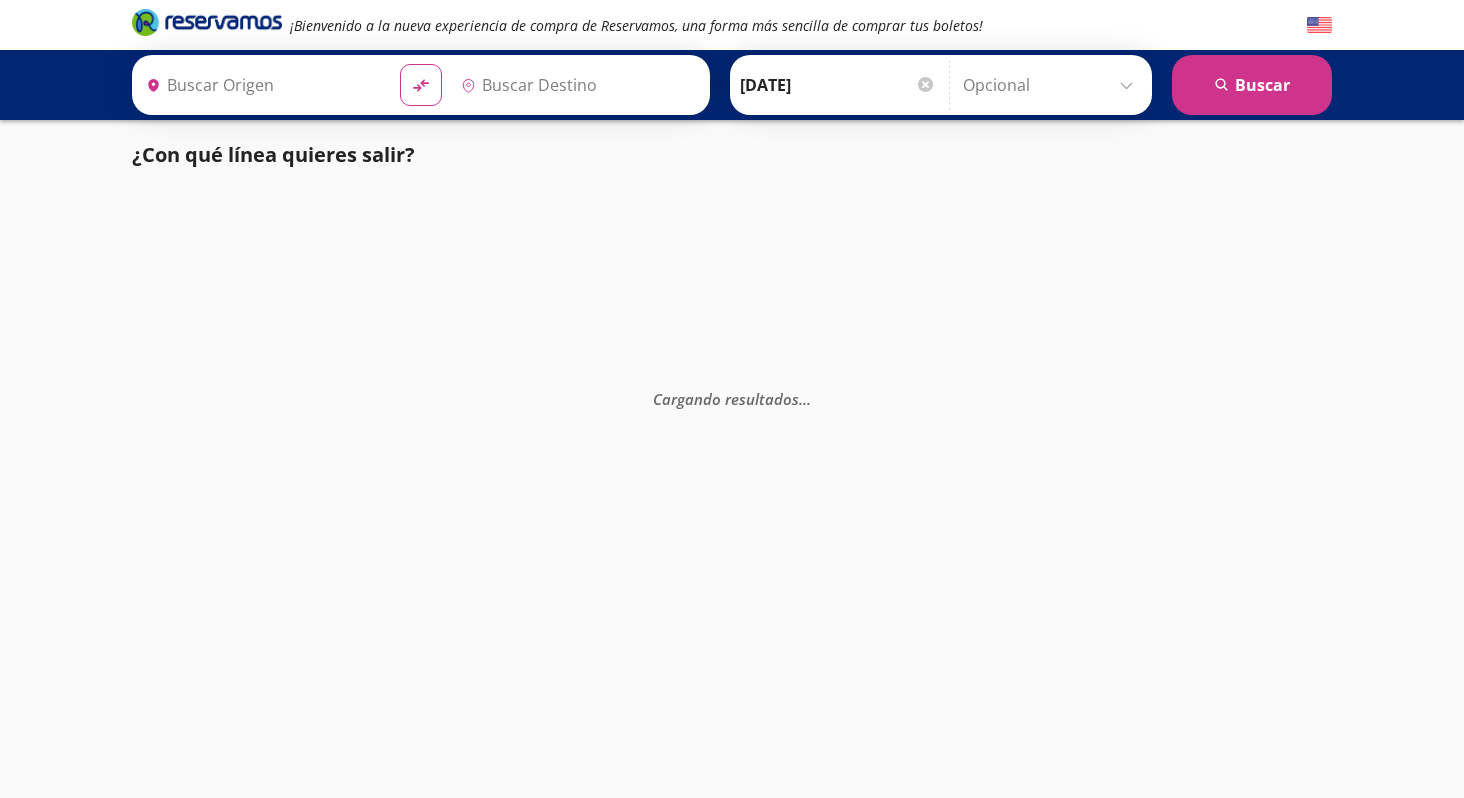 type on "Santiago de Querétaro, [GEOGRAPHIC_DATA]" 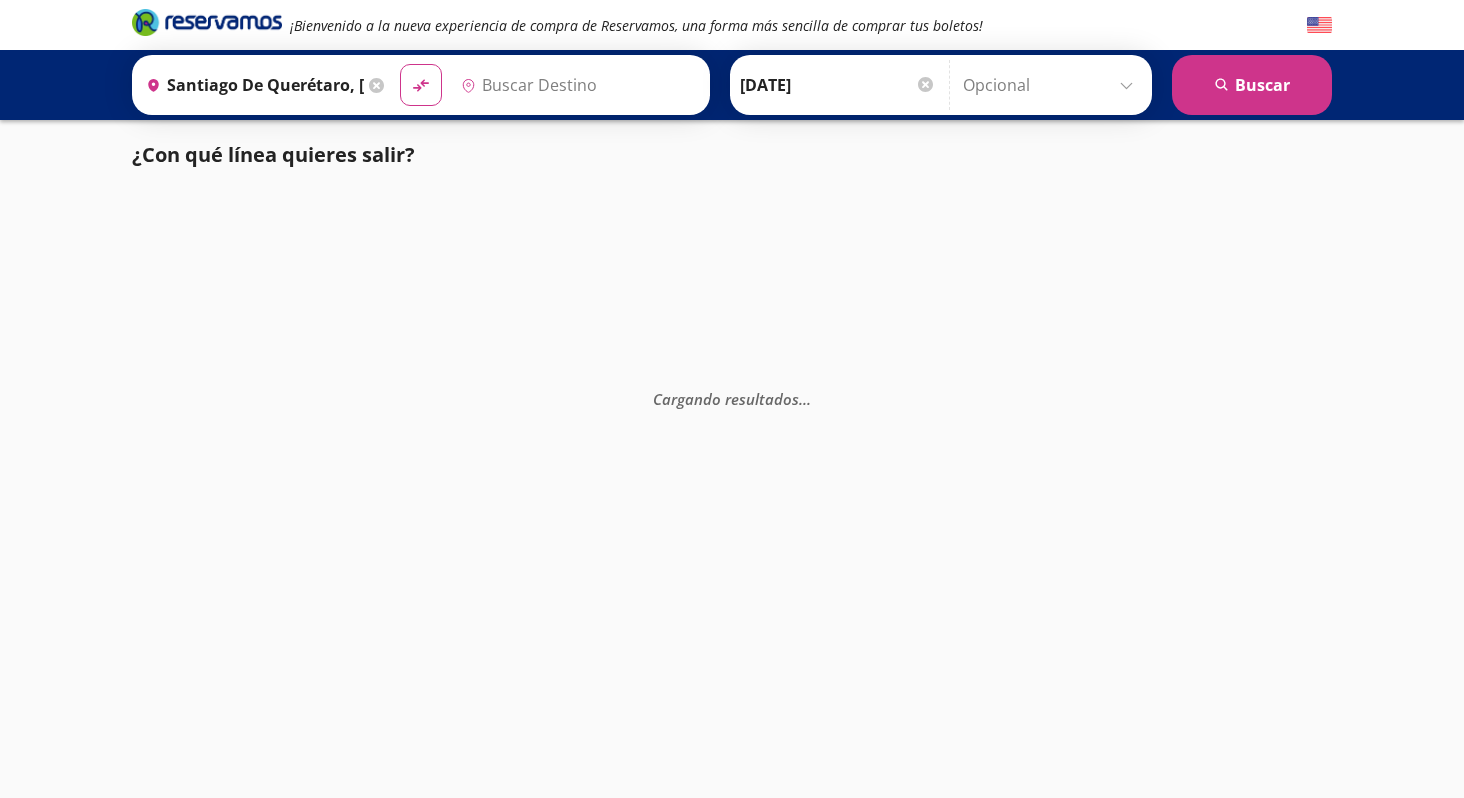 type on "[GEOGRAPHIC_DATA][PERSON_NAME] ([GEOGRAPHIC_DATA]), [GEOGRAPHIC_DATA]" 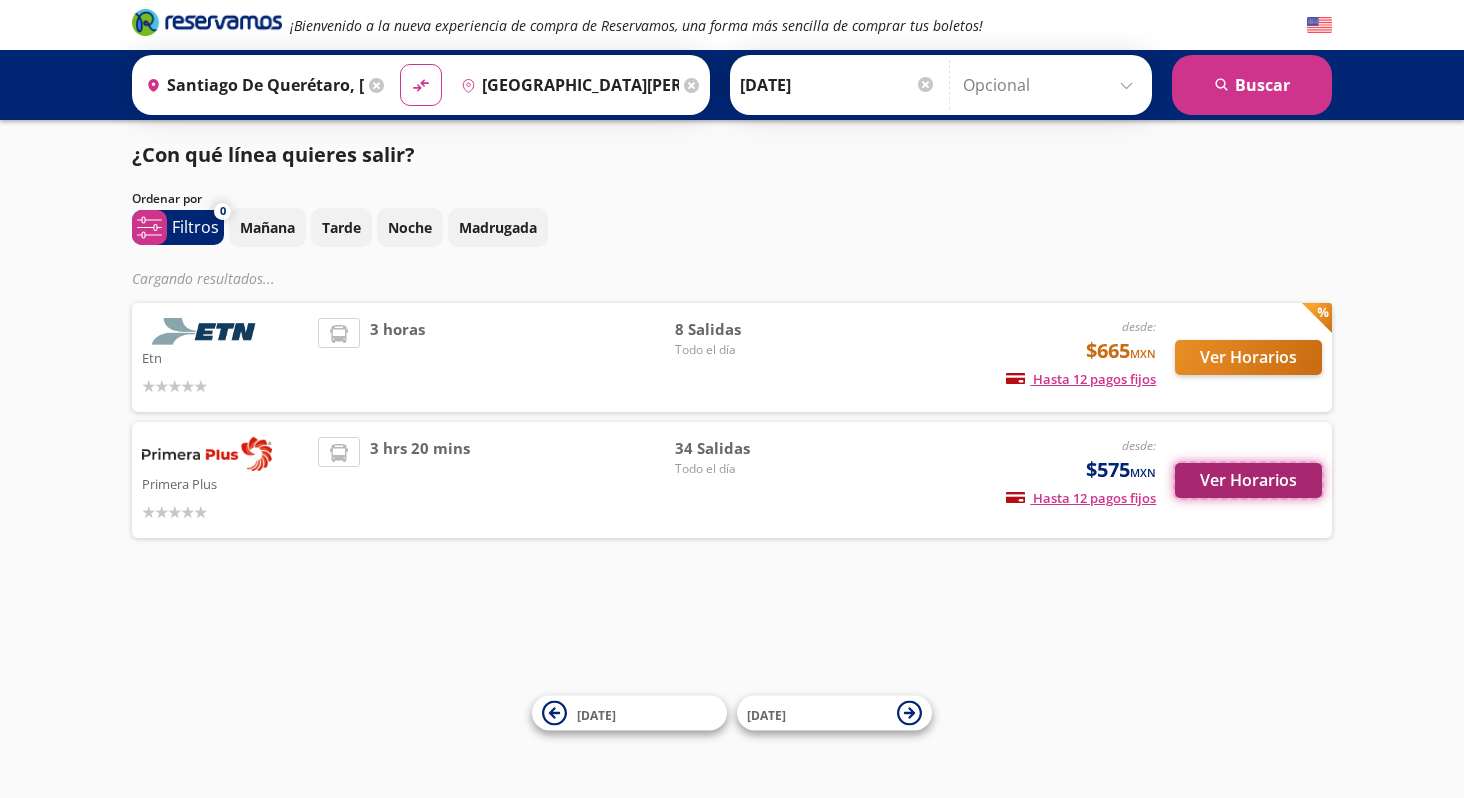 click on "Ver Horarios" at bounding box center (1248, 480) 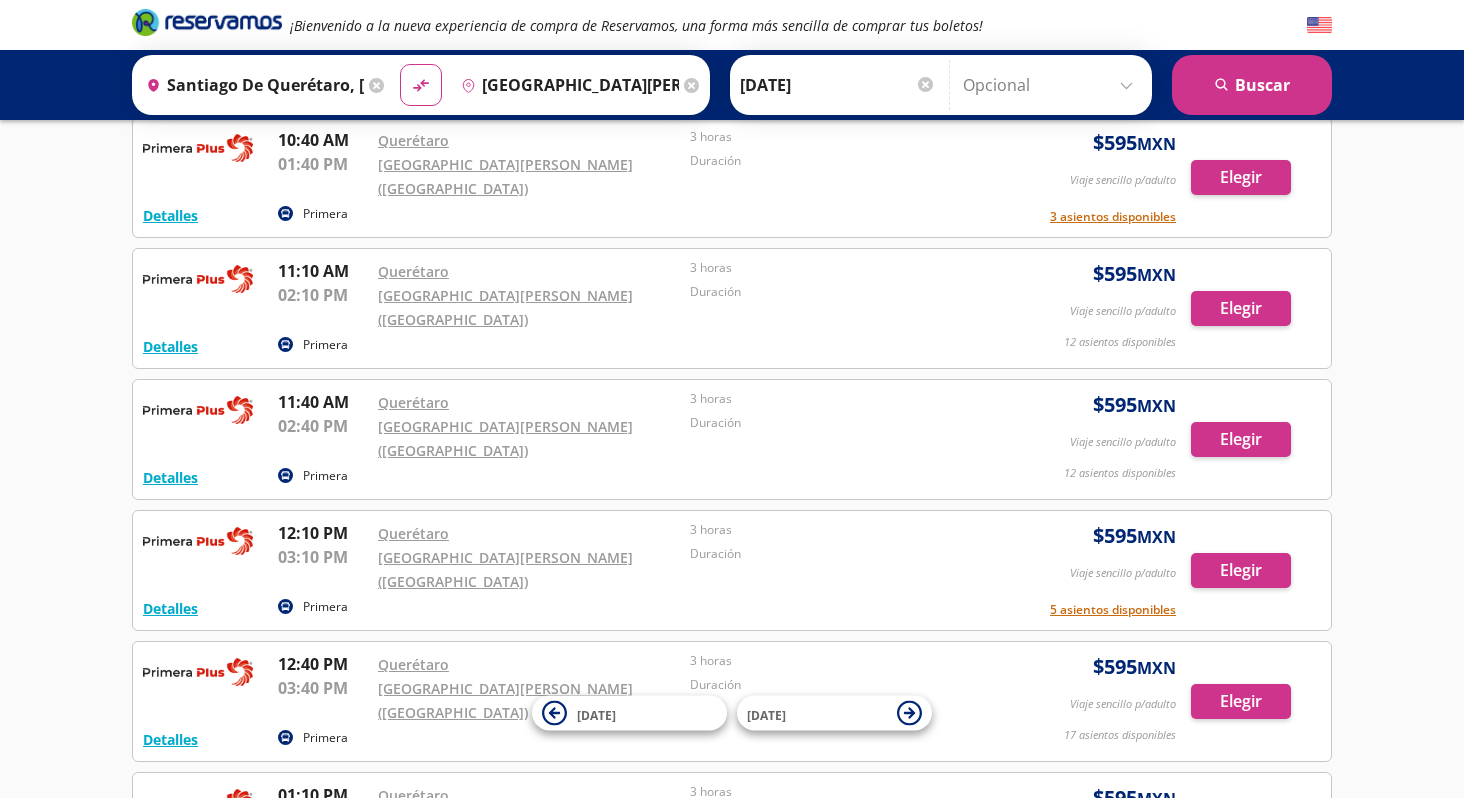 scroll, scrollTop: 2019, scrollLeft: 0, axis: vertical 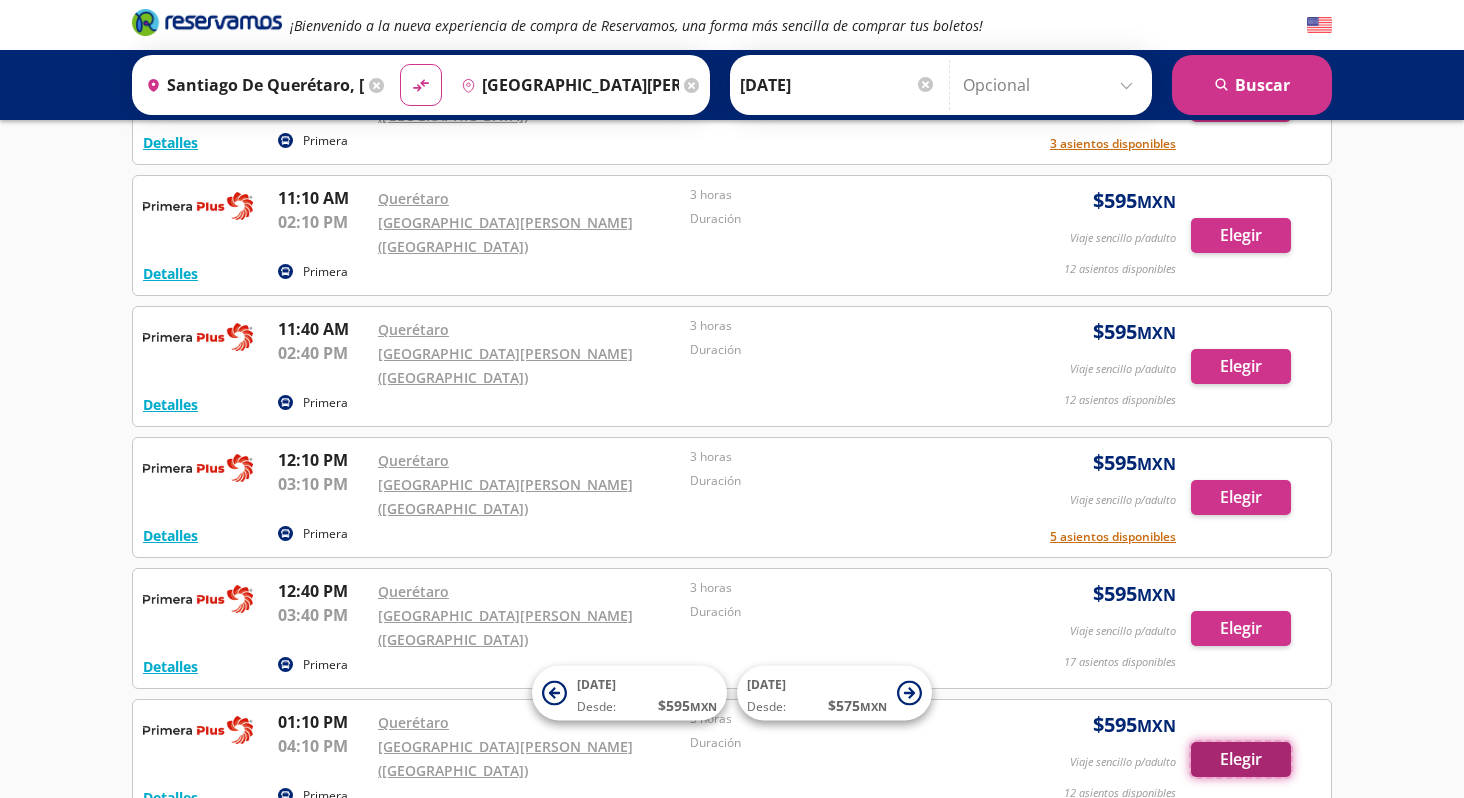 click on "Elegir" at bounding box center [1241, 759] 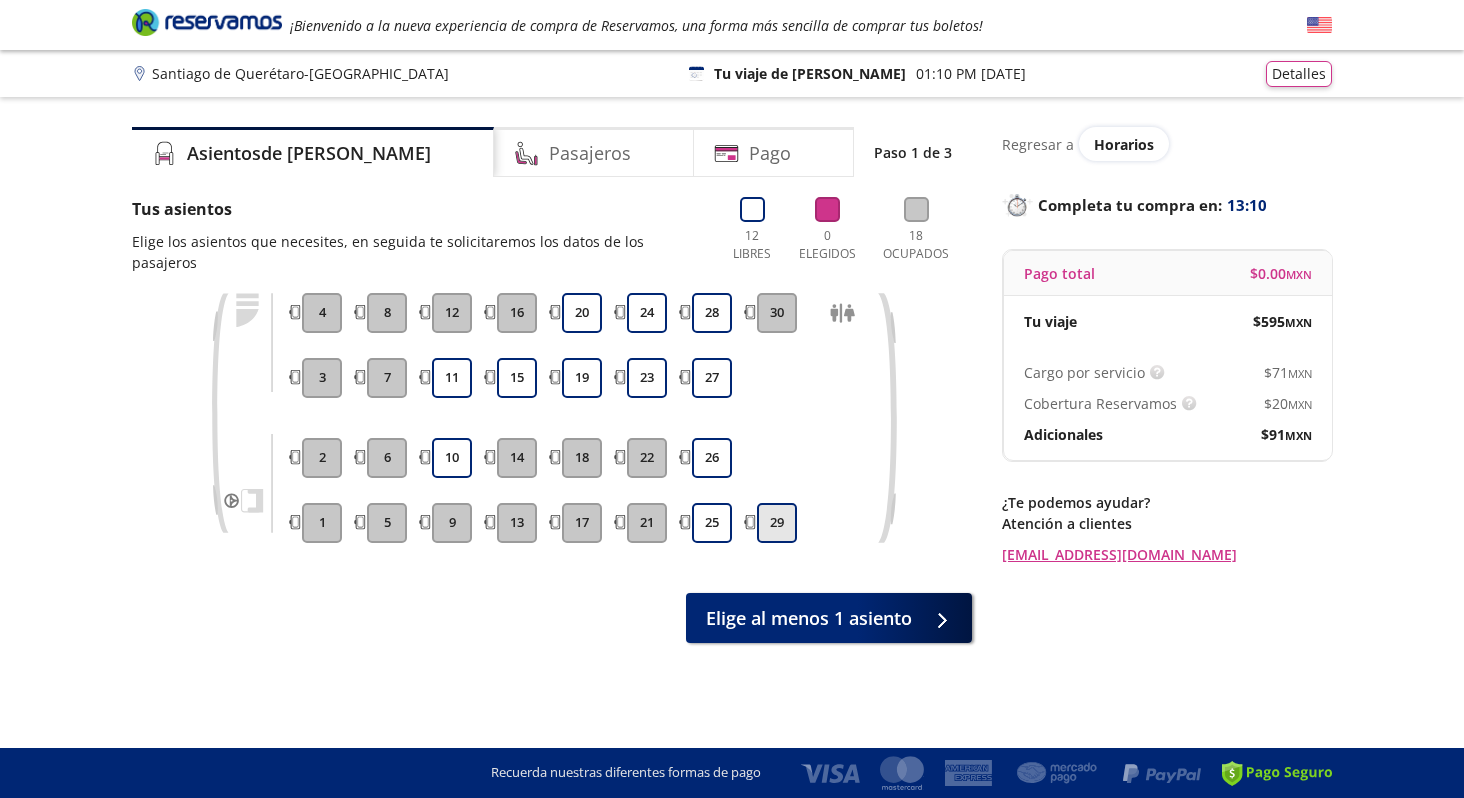 click on "29" at bounding box center (777, 523) 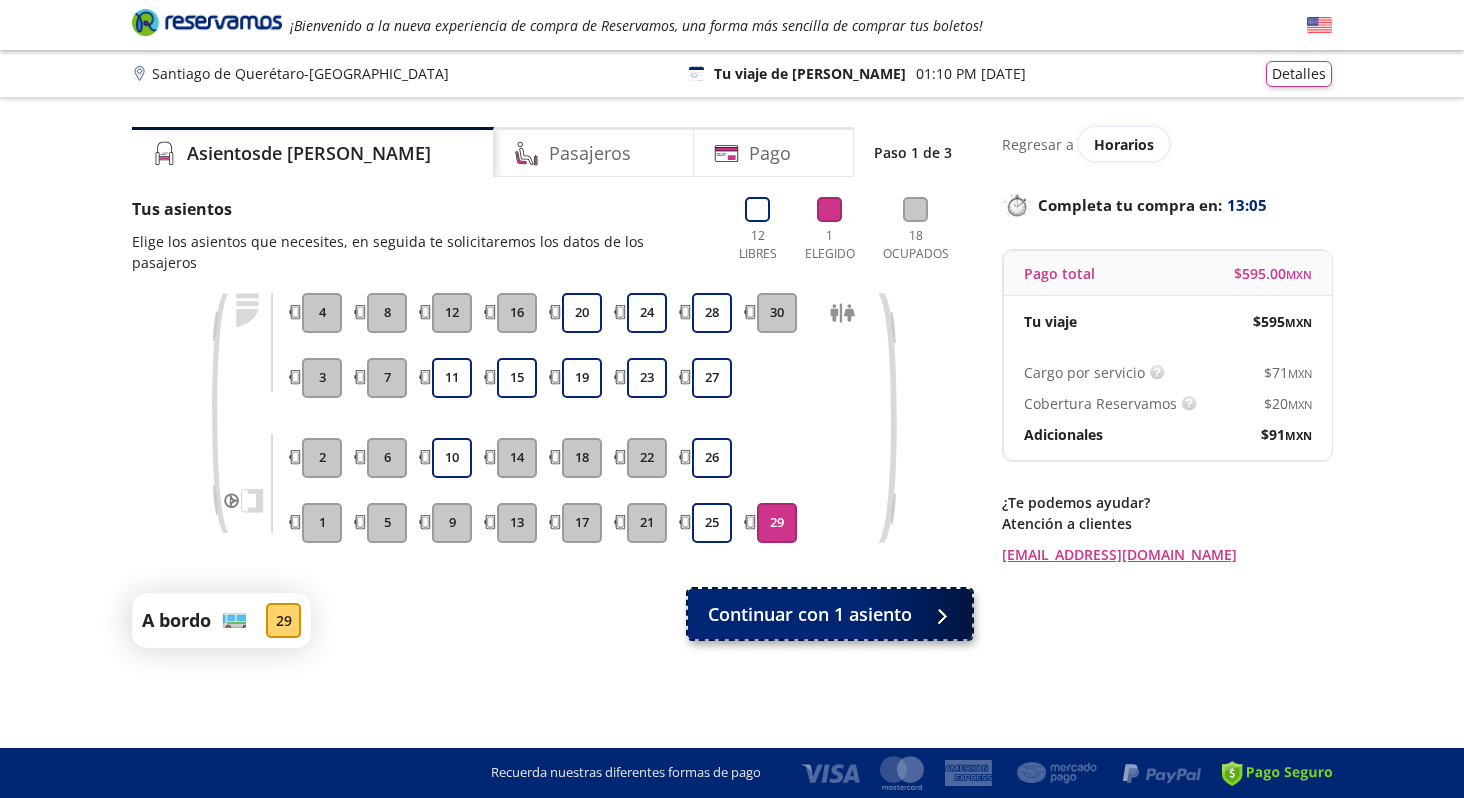 click on "Continuar con 1 asiento" at bounding box center [810, 614] 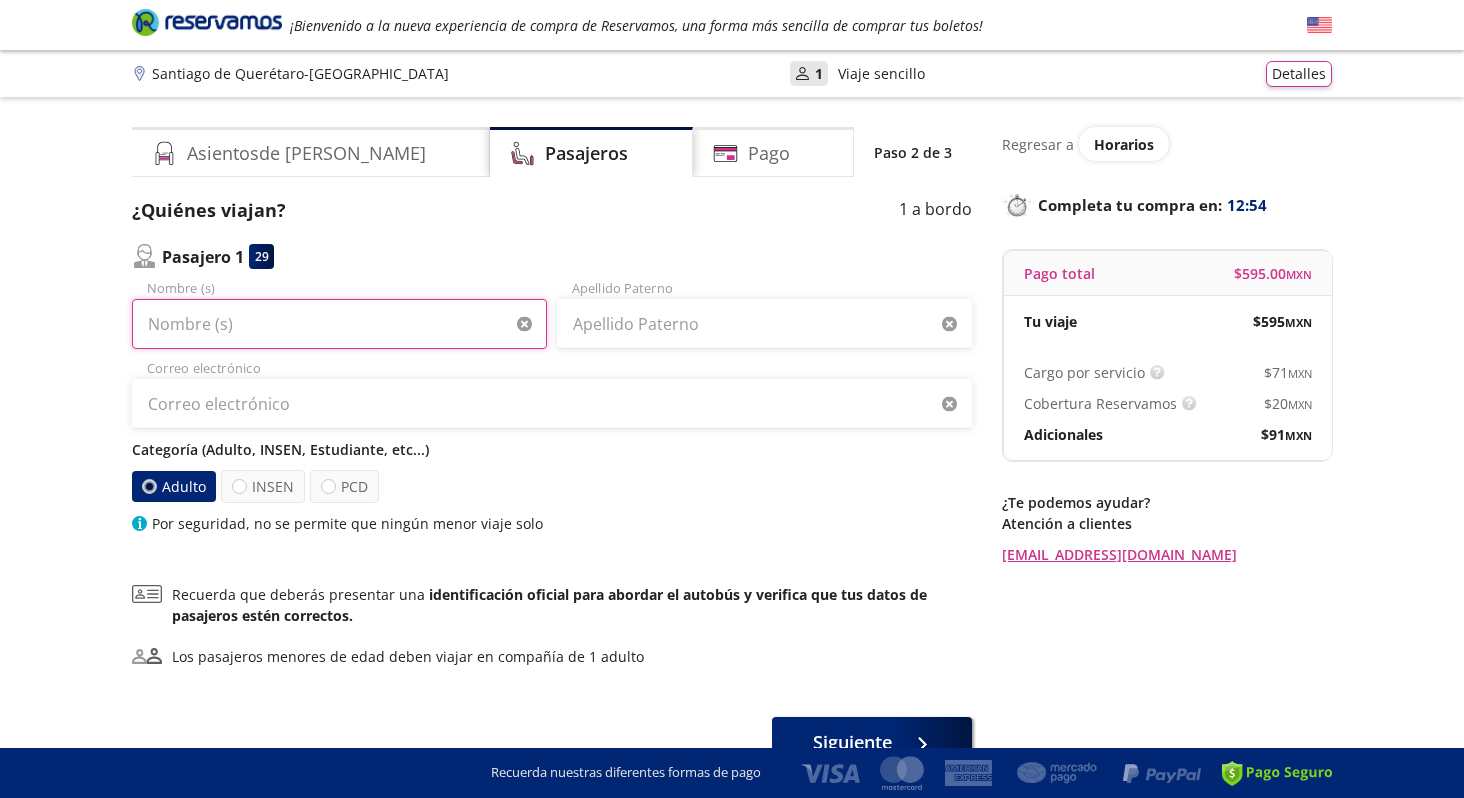 click on "Nombre (s)" at bounding box center (339, 324) 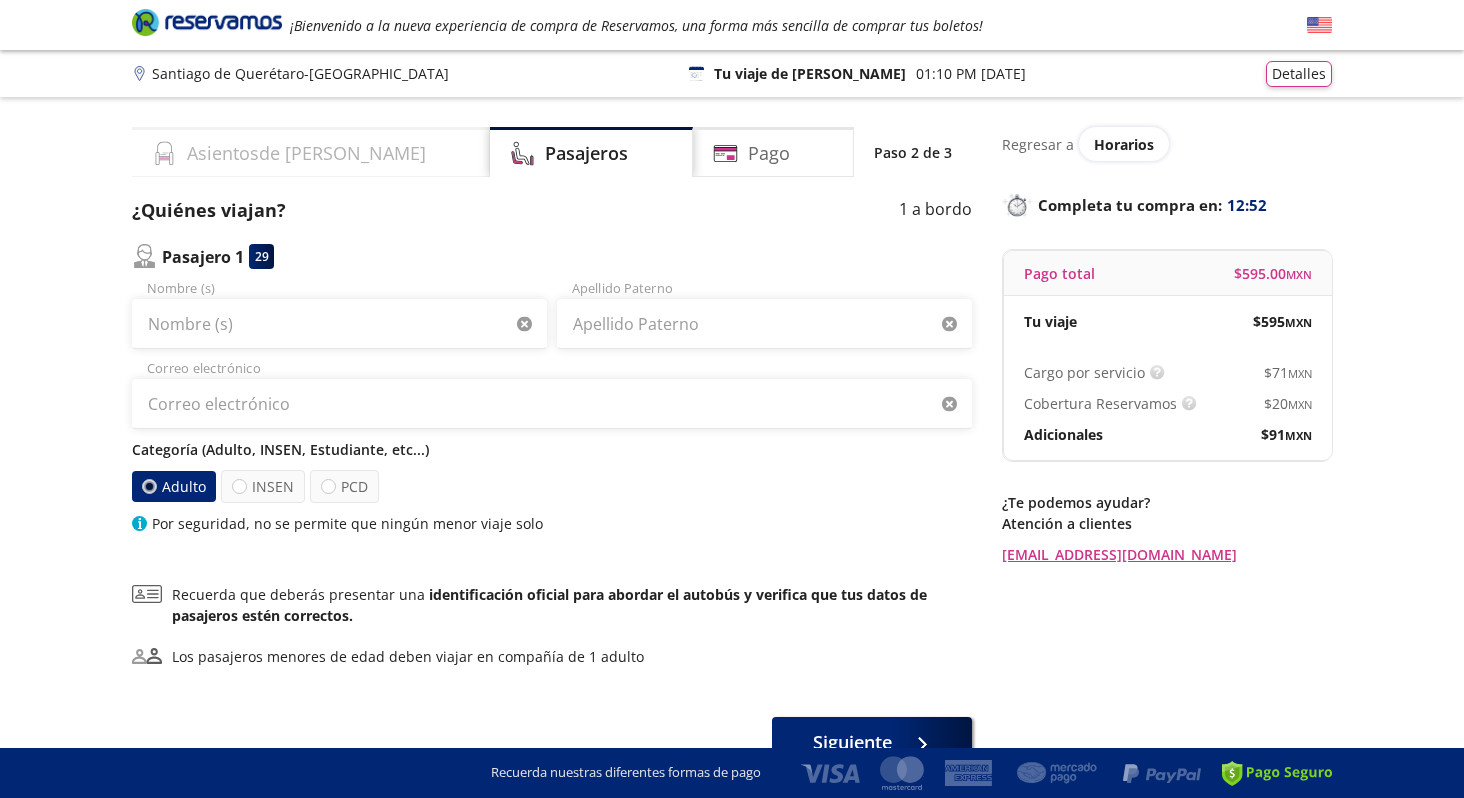 click on "Asientos  de Ida" at bounding box center [306, 153] 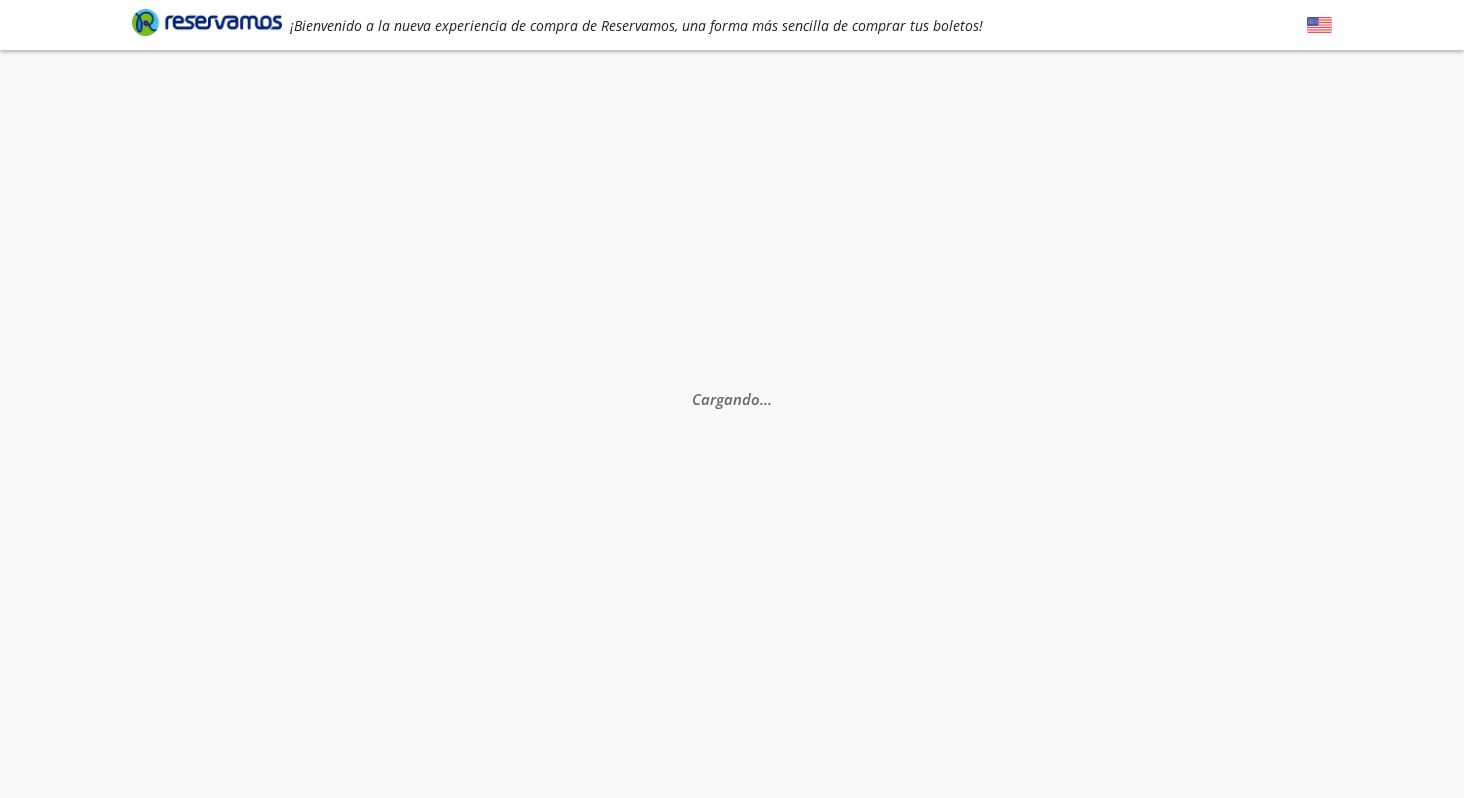 scroll, scrollTop: 0, scrollLeft: 0, axis: both 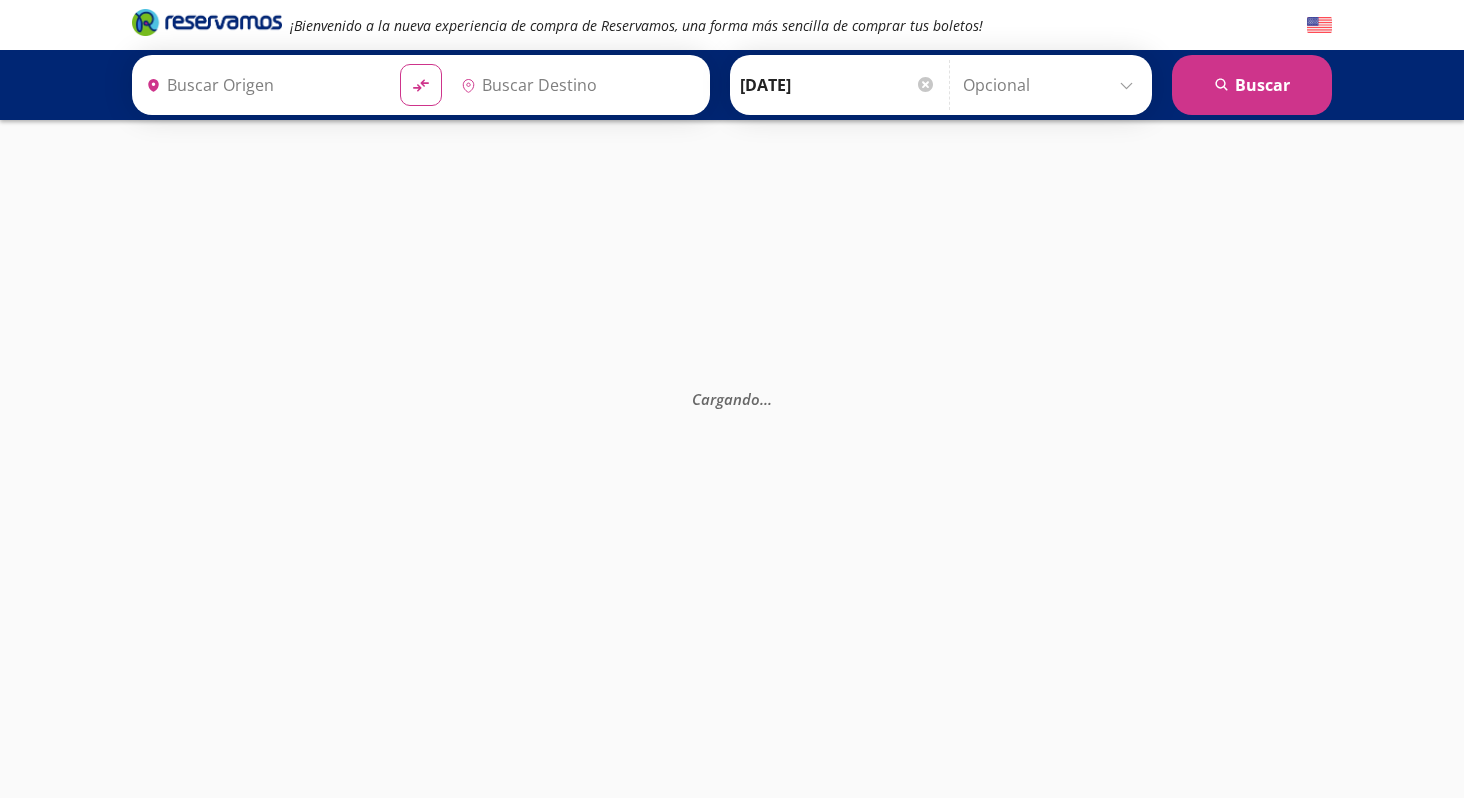 type on "Santiago de Querétaro, [GEOGRAPHIC_DATA]" 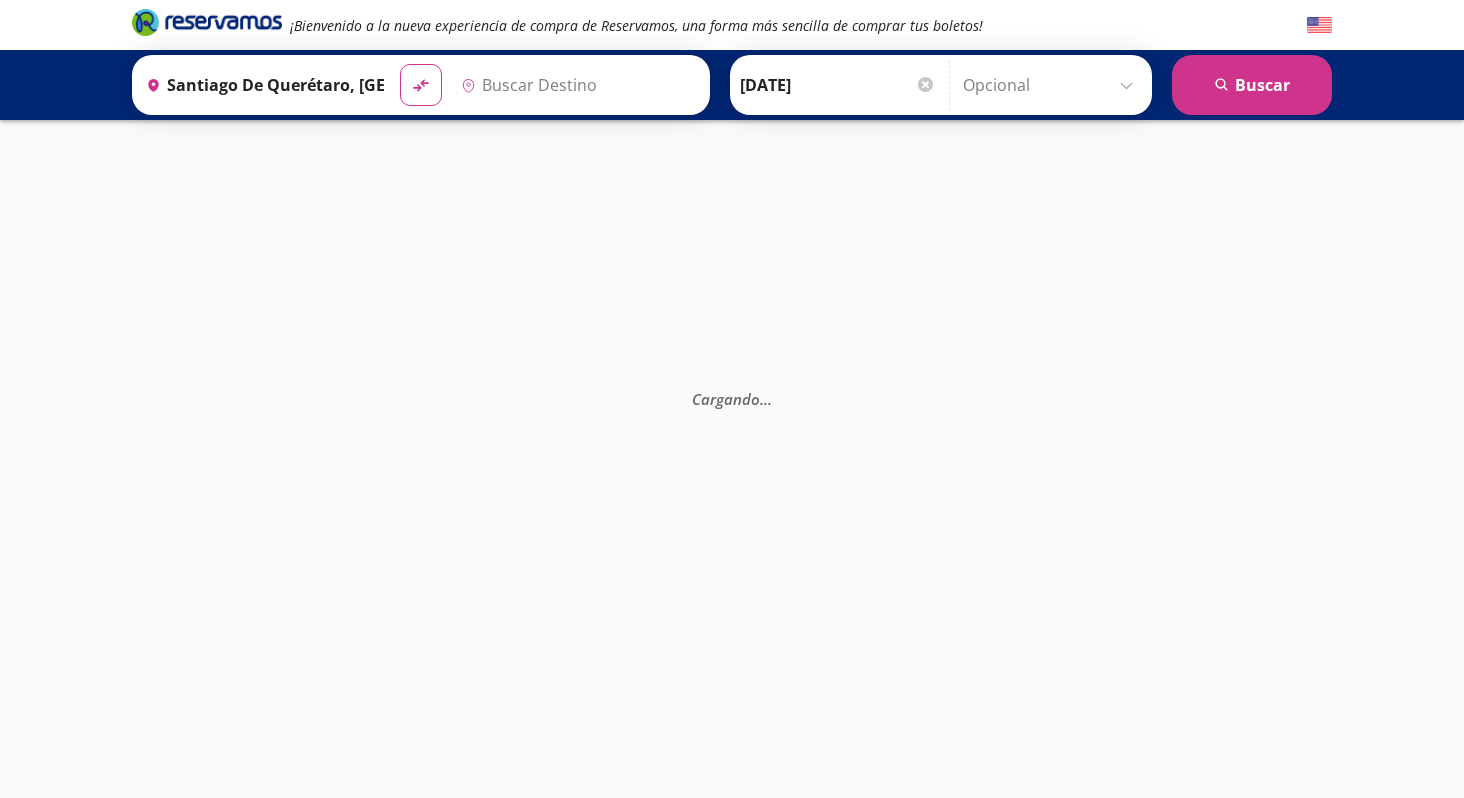 type on "[GEOGRAPHIC_DATA][PERSON_NAME] ([GEOGRAPHIC_DATA]), [GEOGRAPHIC_DATA]" 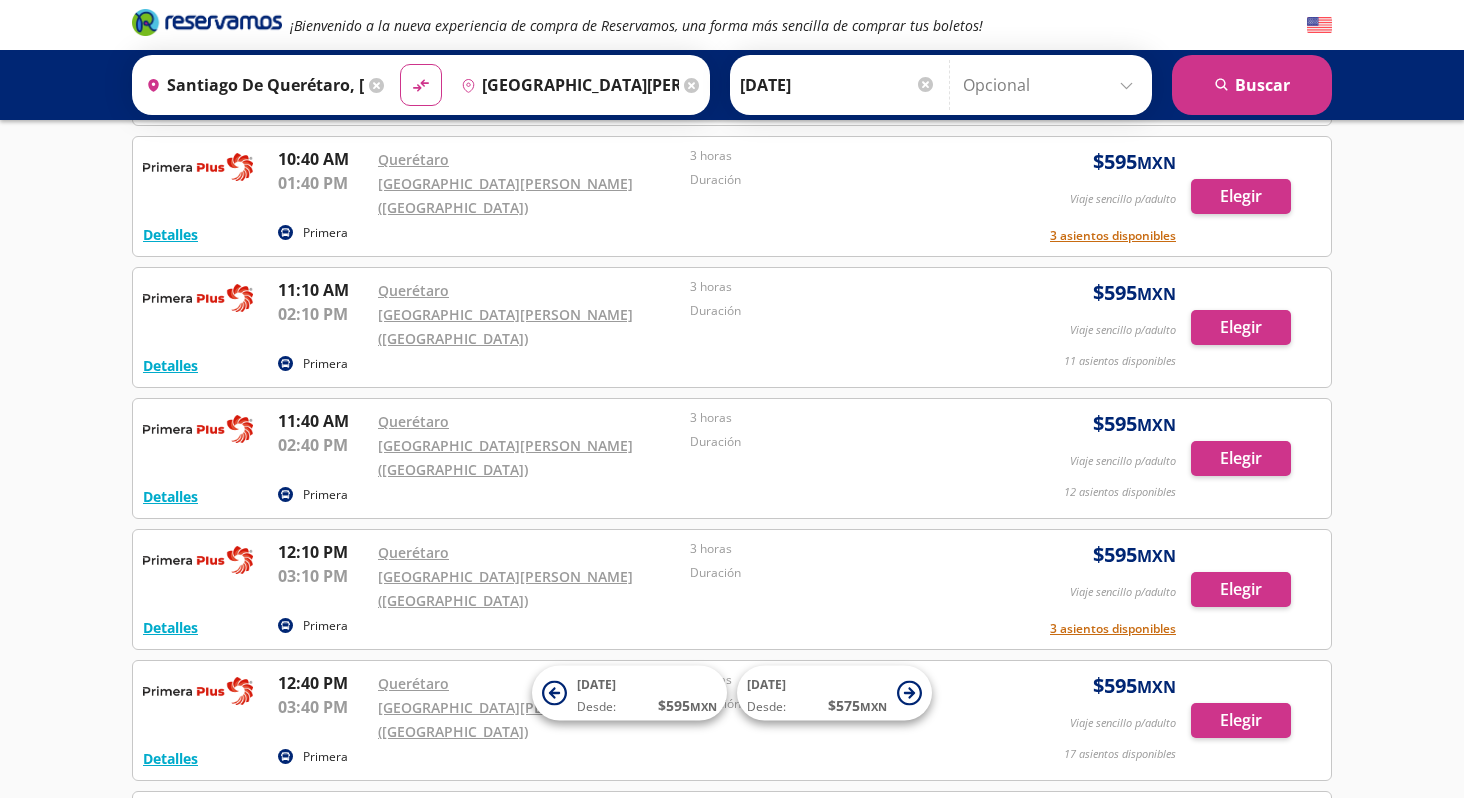 scroll, scrollTop: 1931, scrollLeft: 0, axis: vertical 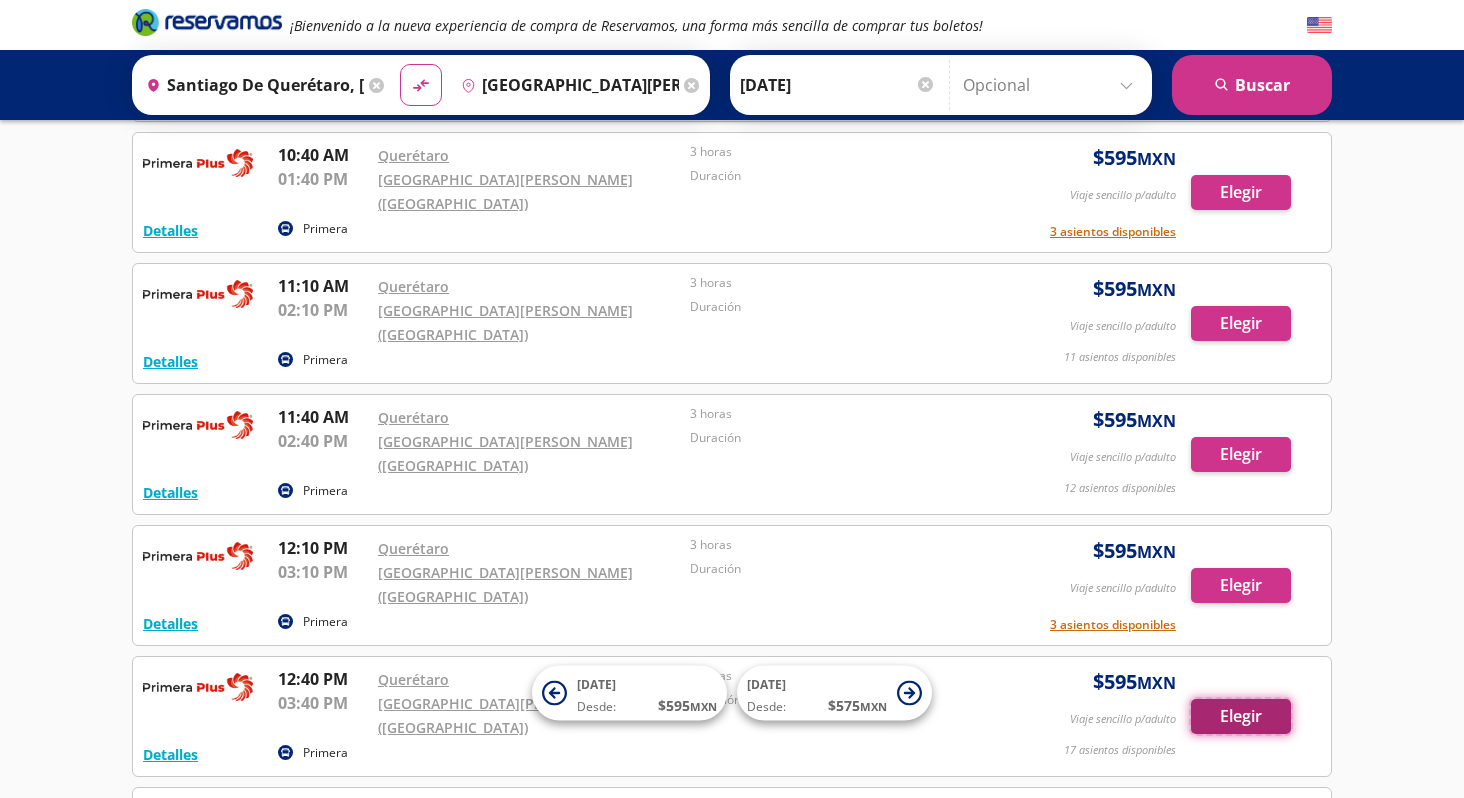 click on "Elegir" at bounding box center [1241, 716] 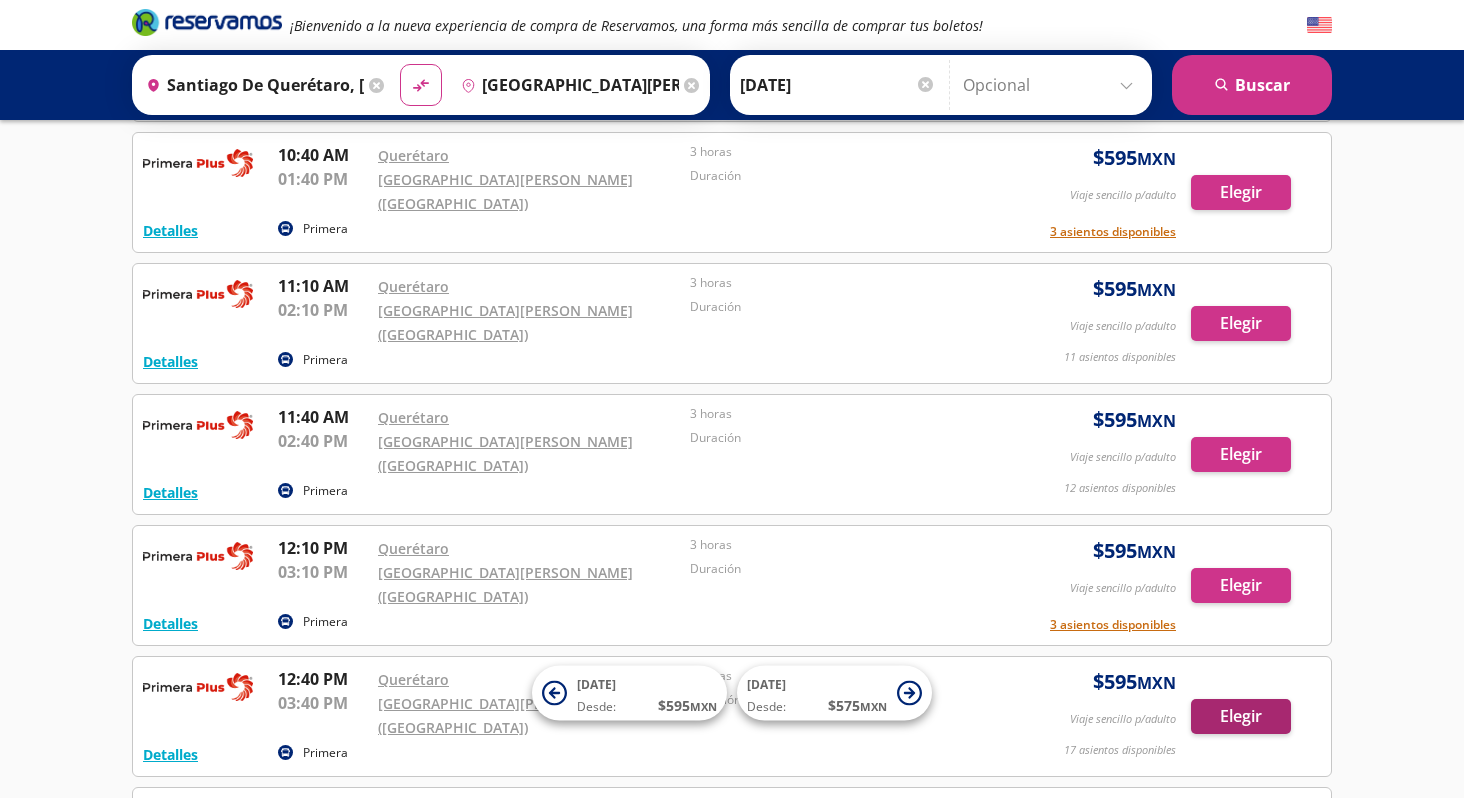 scroll, scrollTop: 0, scrollLeft: 0, axis: both 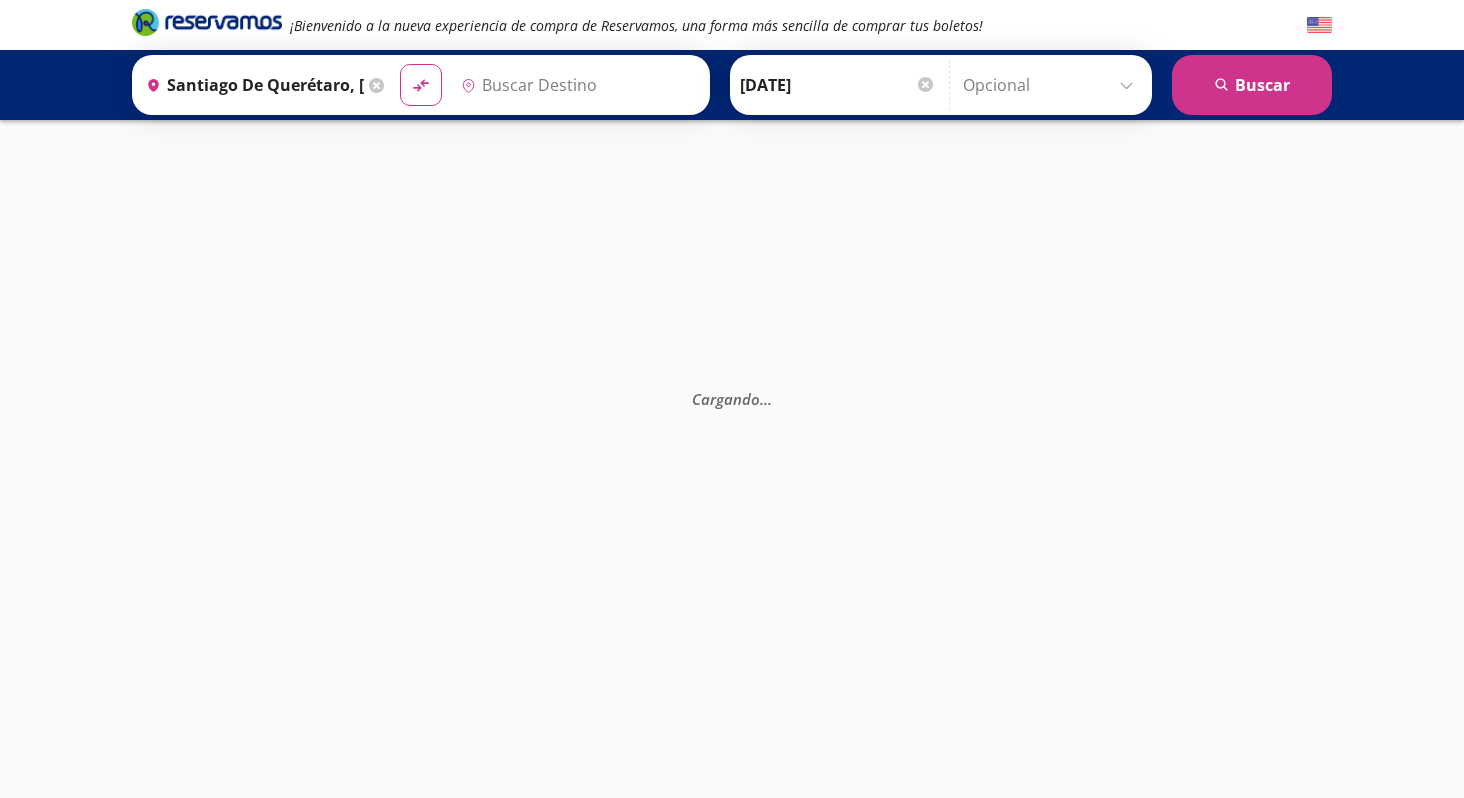 type on "[GEOGRAPHIC_DATA][PERSON_NAME] ([GEOGRAPHIC_DATA]), [GEOGRAPHIC_DATA]" 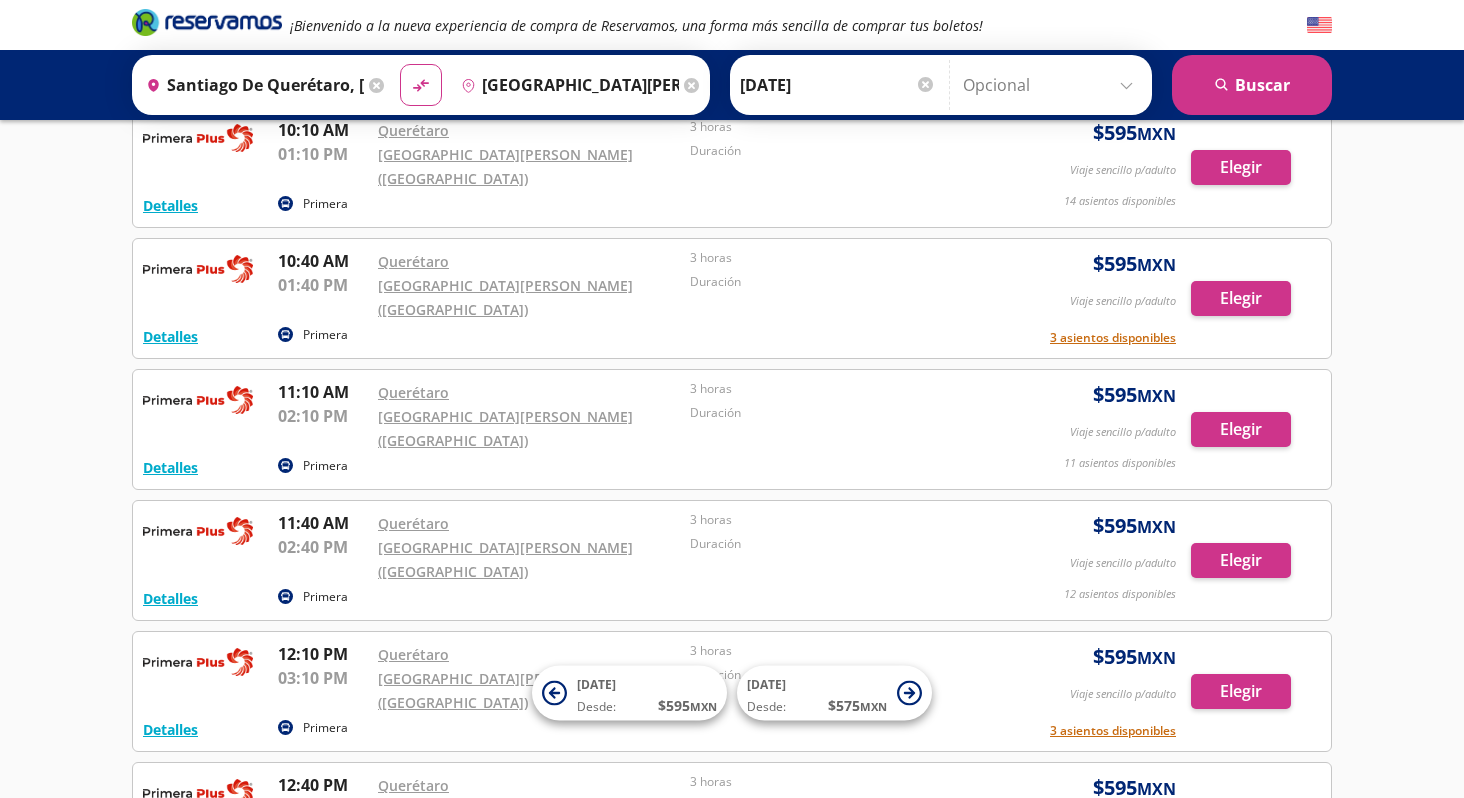 scroll, scrollTop: 1832, scrollLeft: 0, axis: vertical 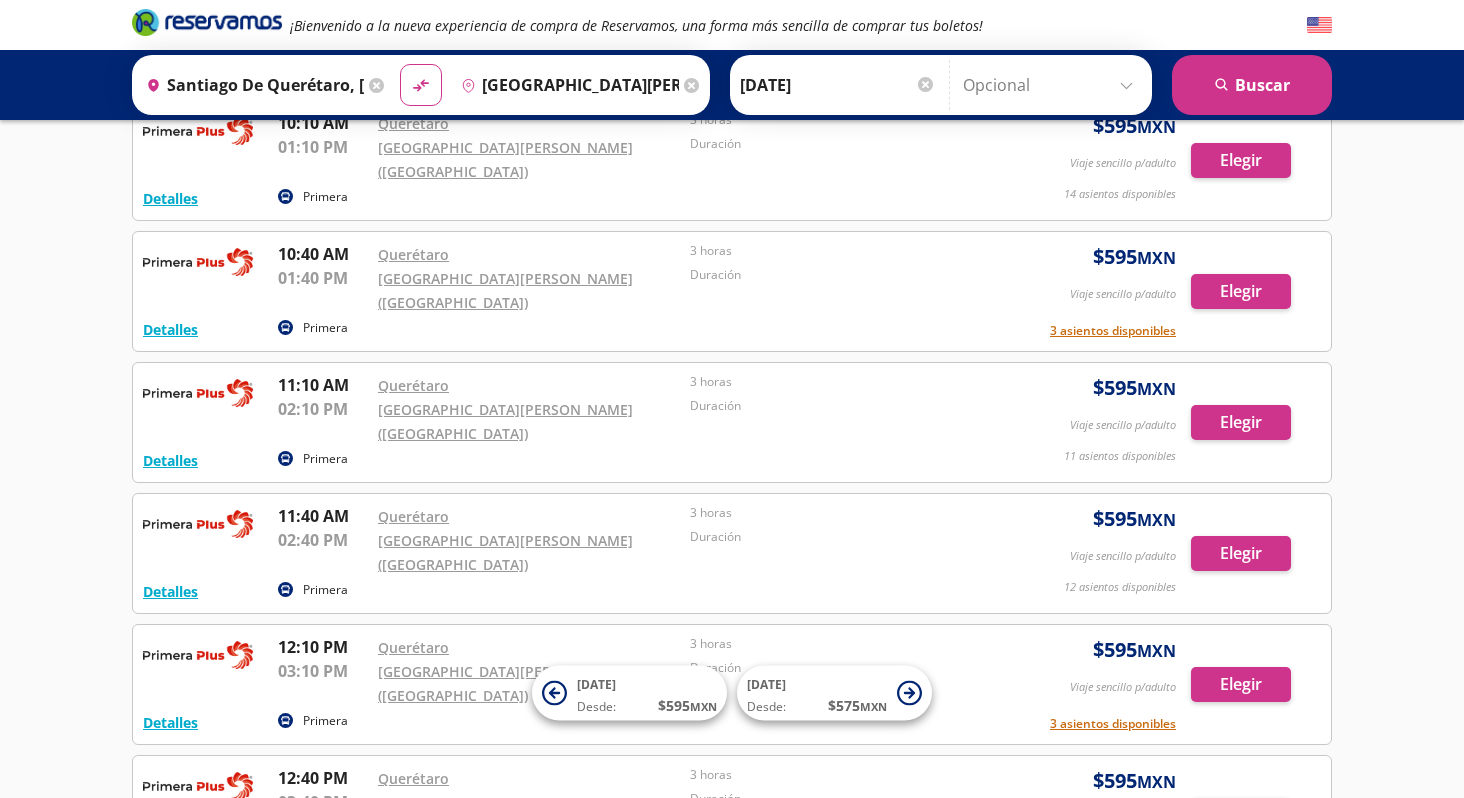 click on "Elegir" at bounding box center (1241, 946) 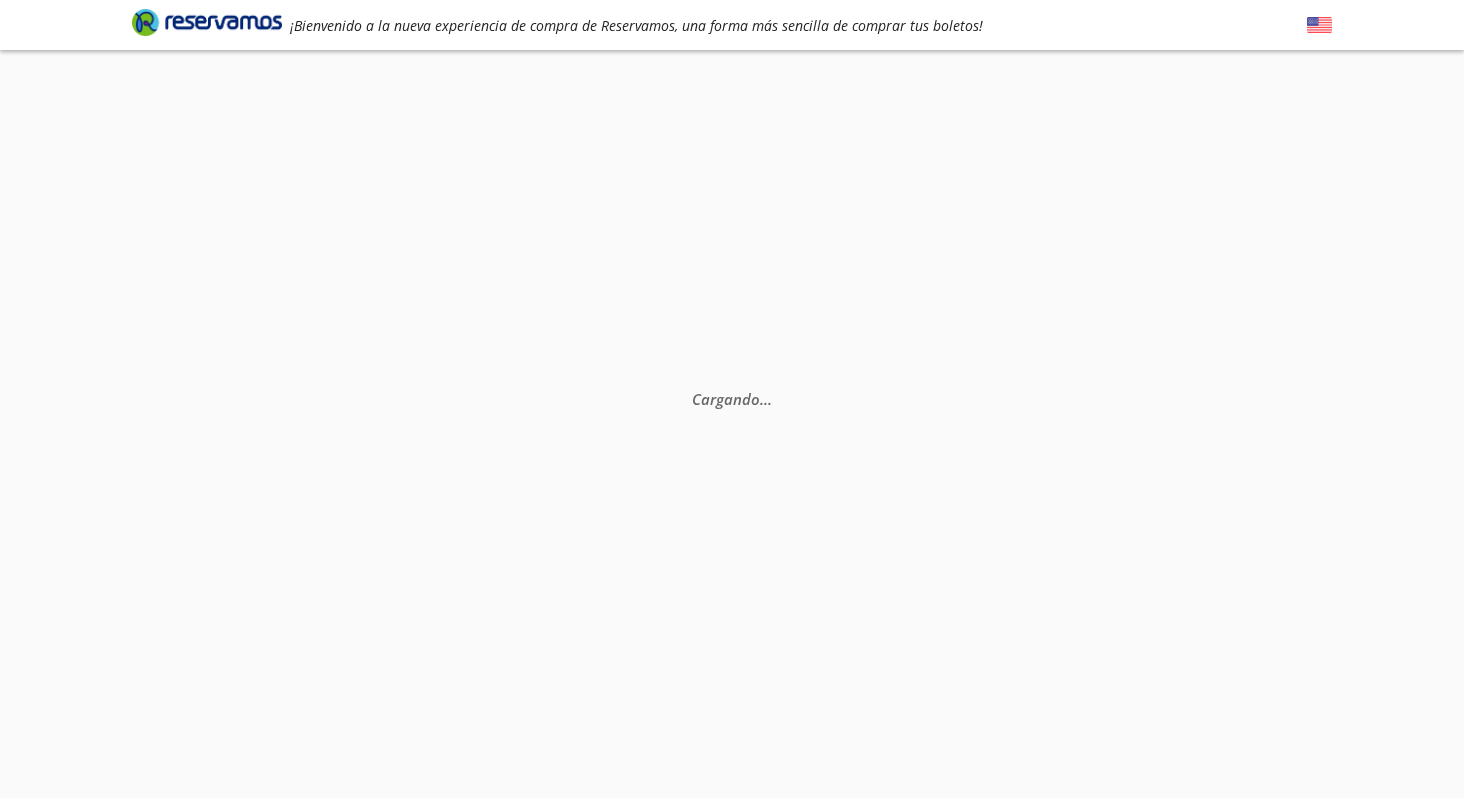 scroll, scrollTop: 0, scrollLeft: 0, axis: both 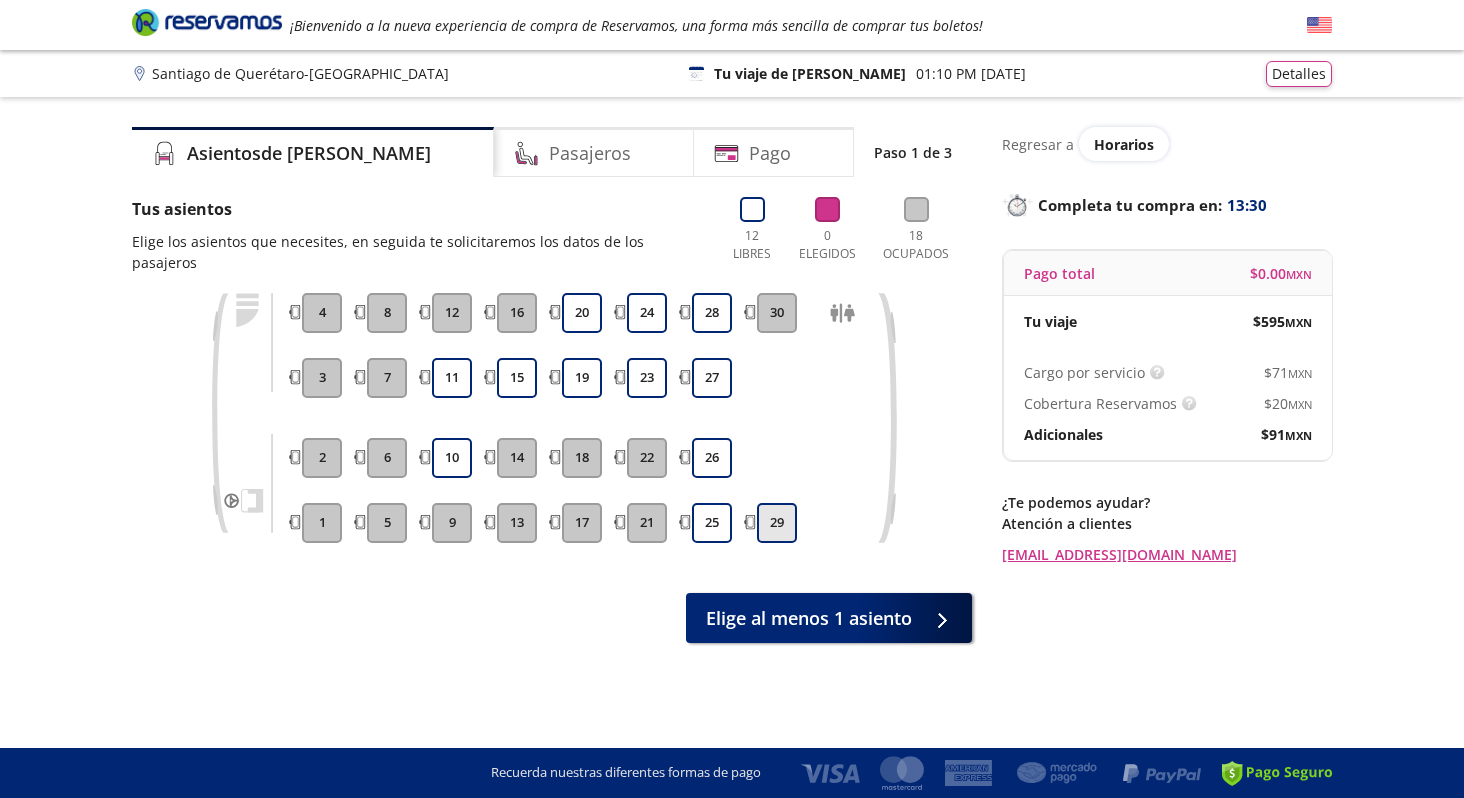 click on "29" at bounding box center [777, 523] 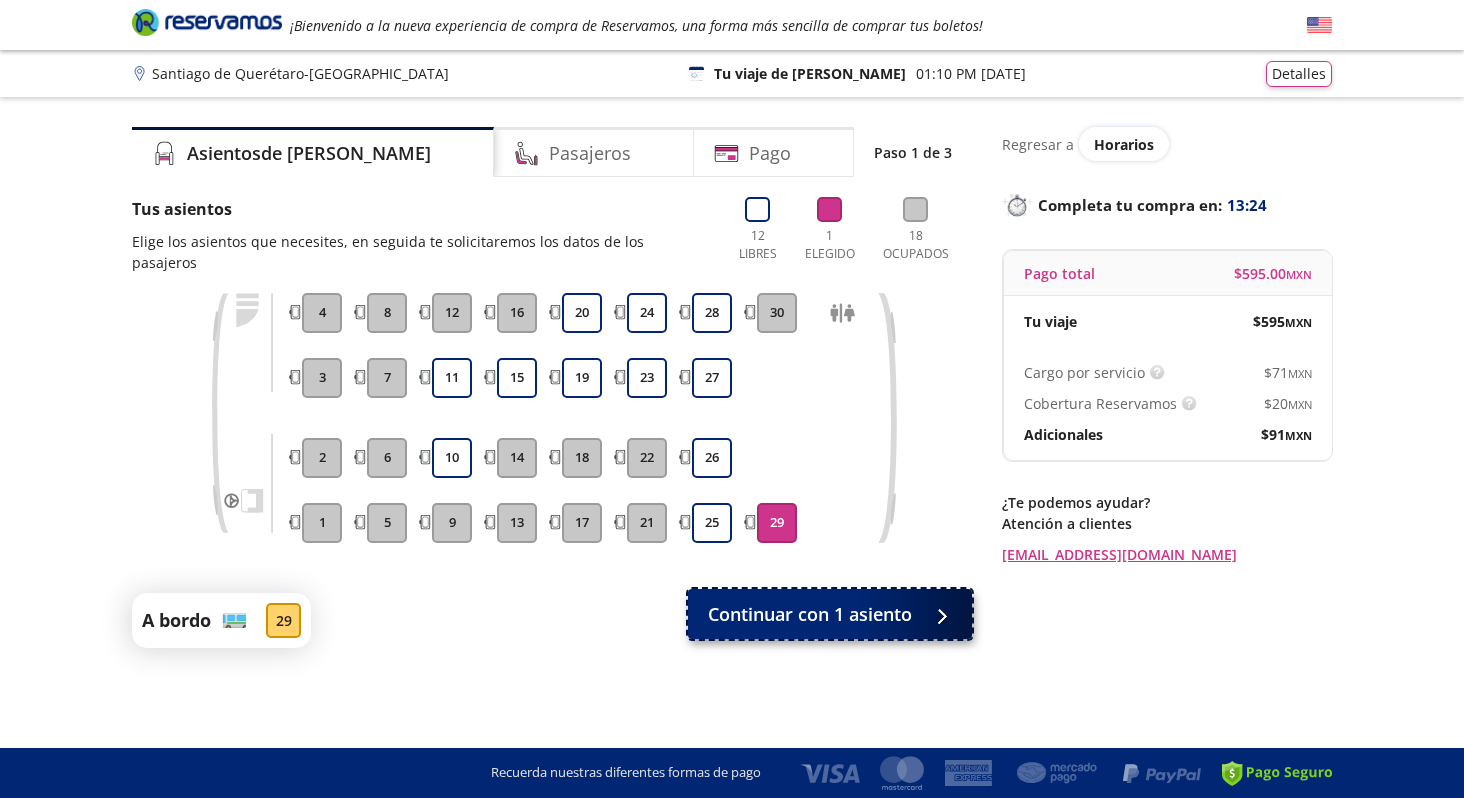 click on "Continuar con 1 asiento" at bounding box center (810, 614) 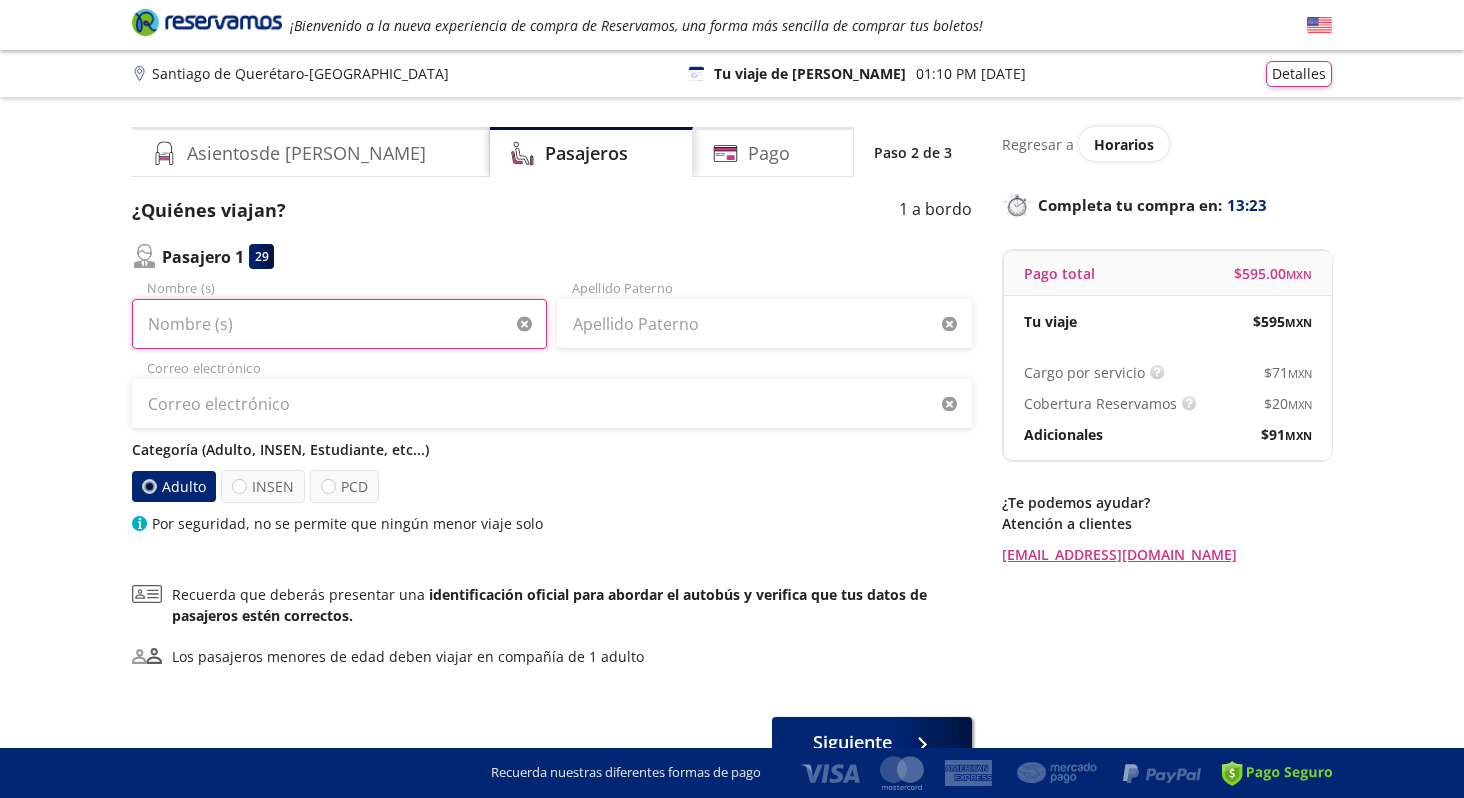 click on "Nombre (s)" at bounding box center (339, 324) 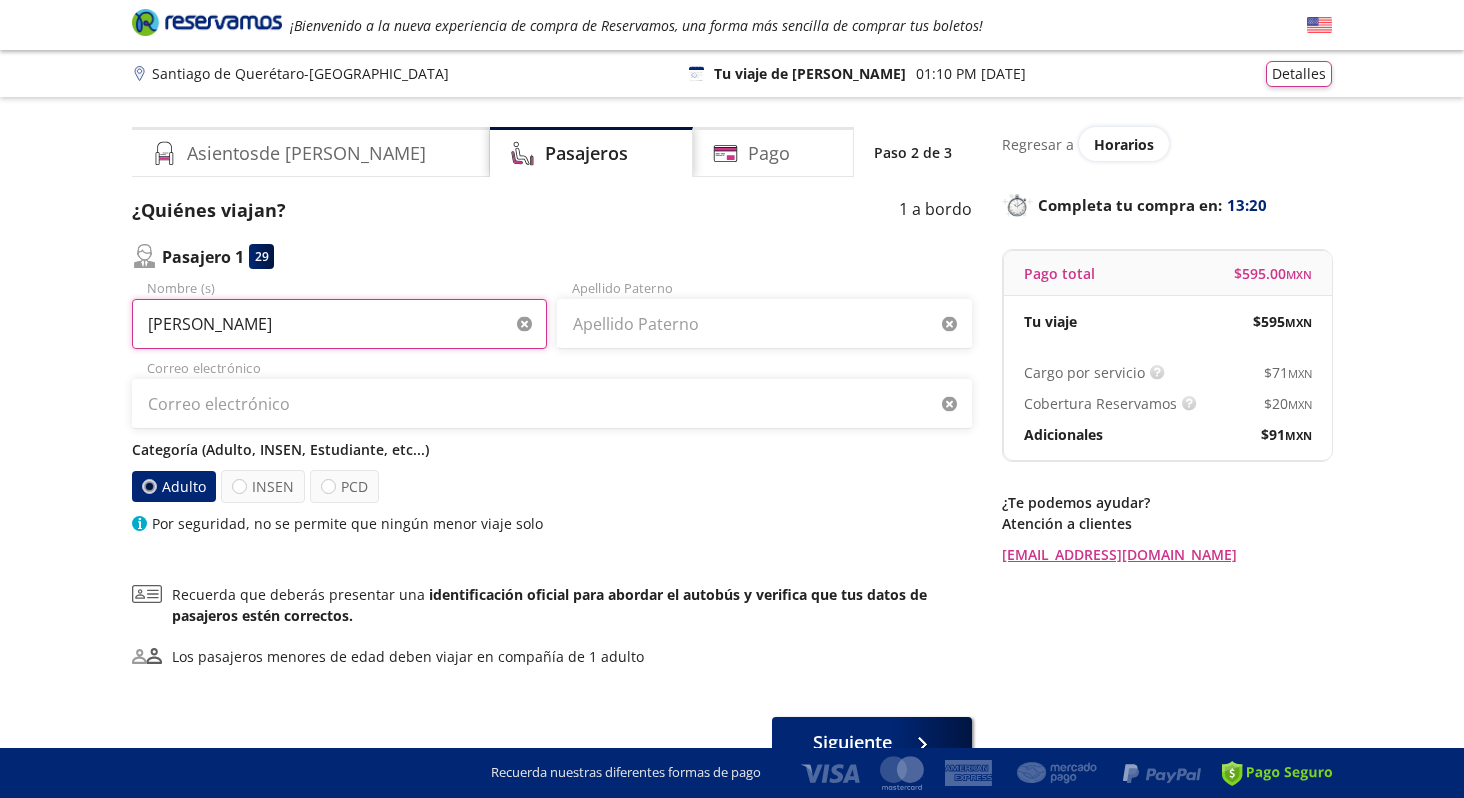 type on "Juliana" 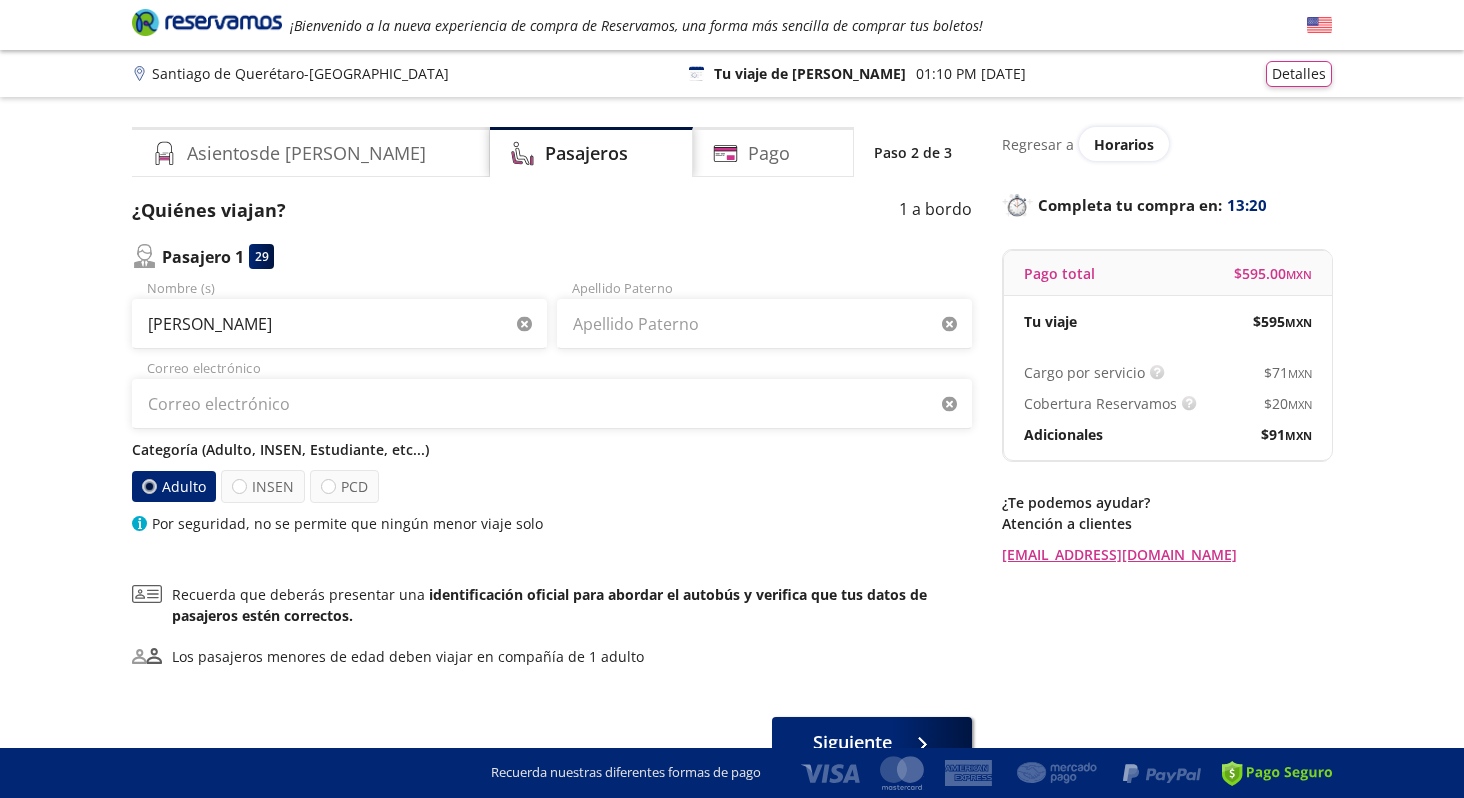 type 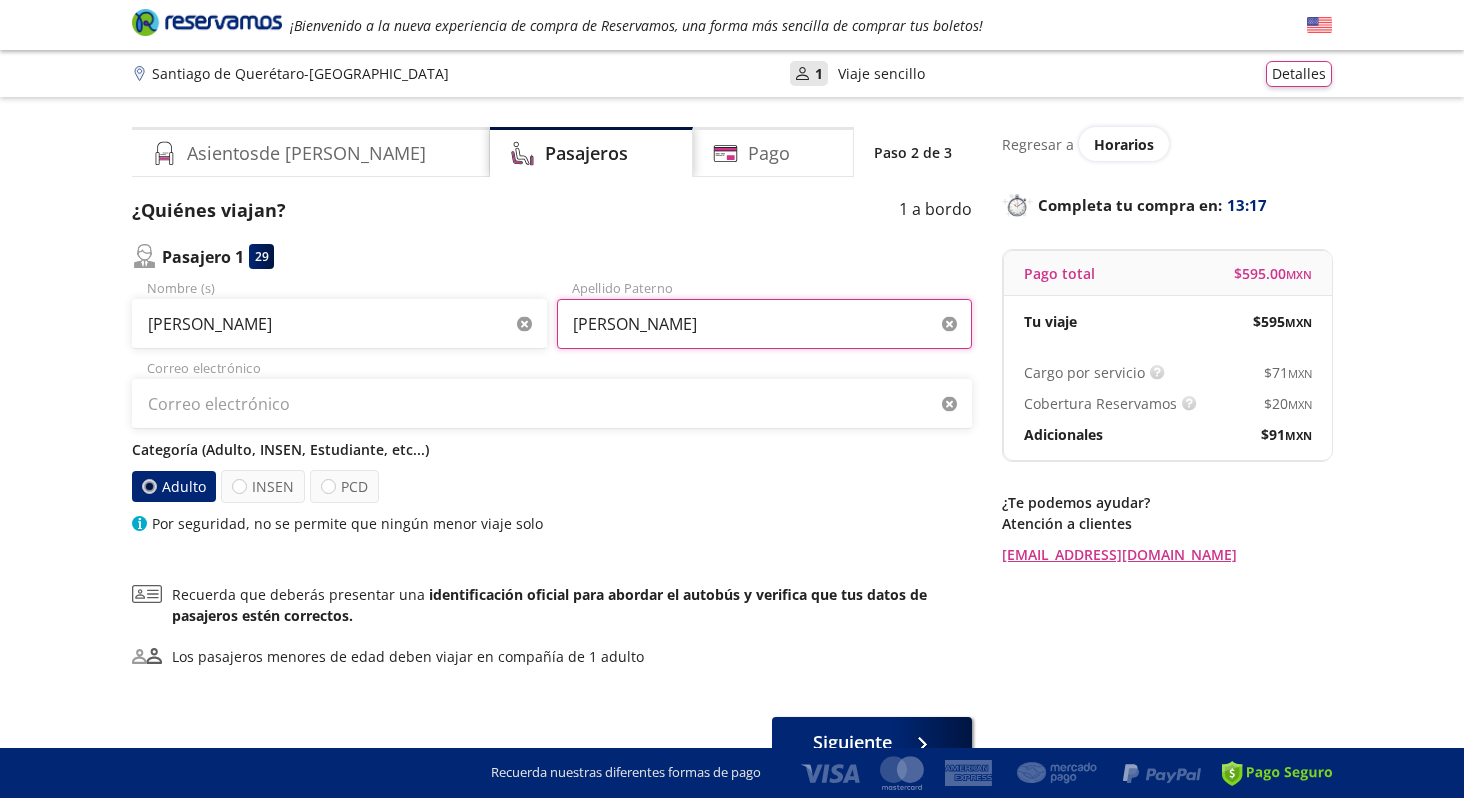 type on "Vasquez" 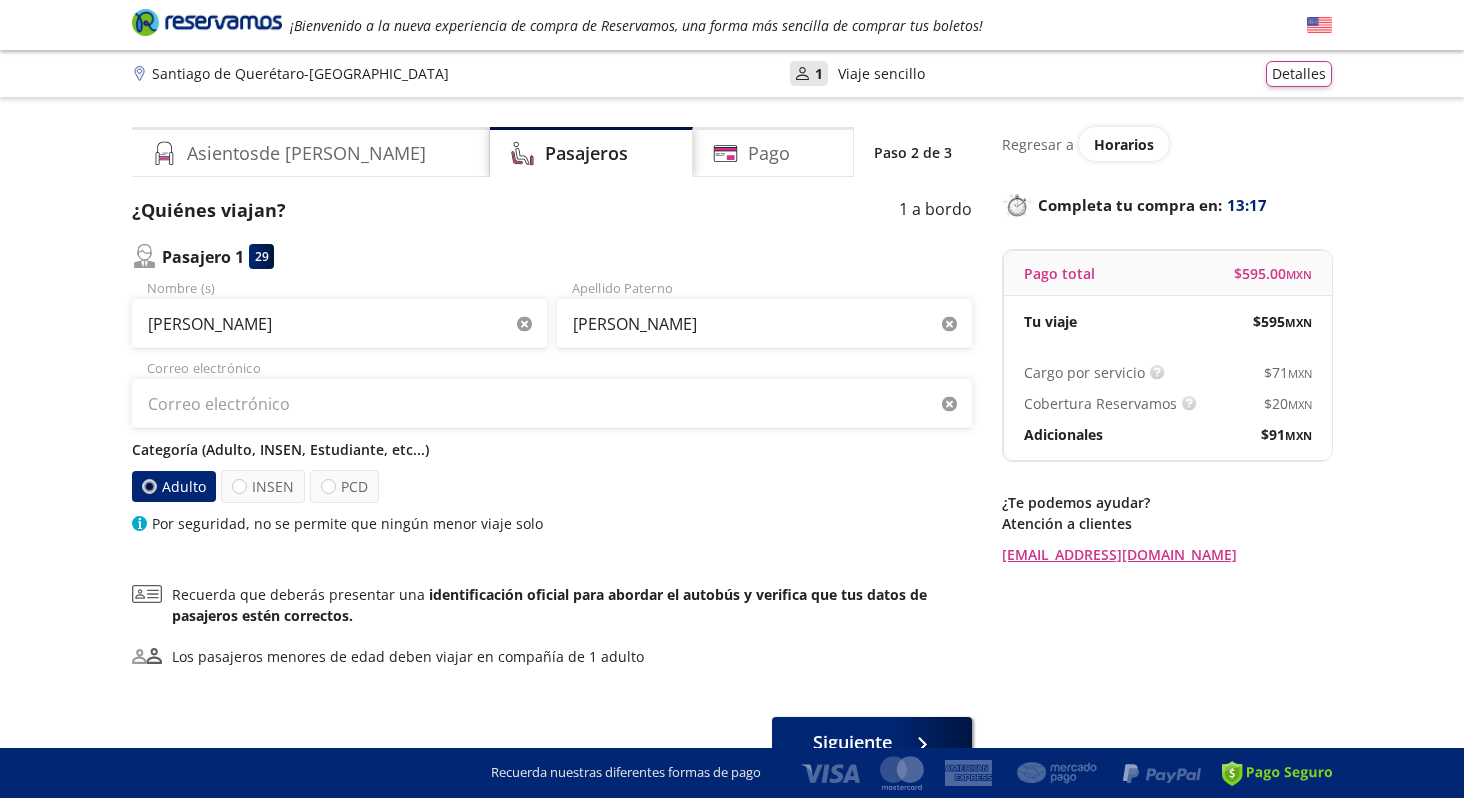 type 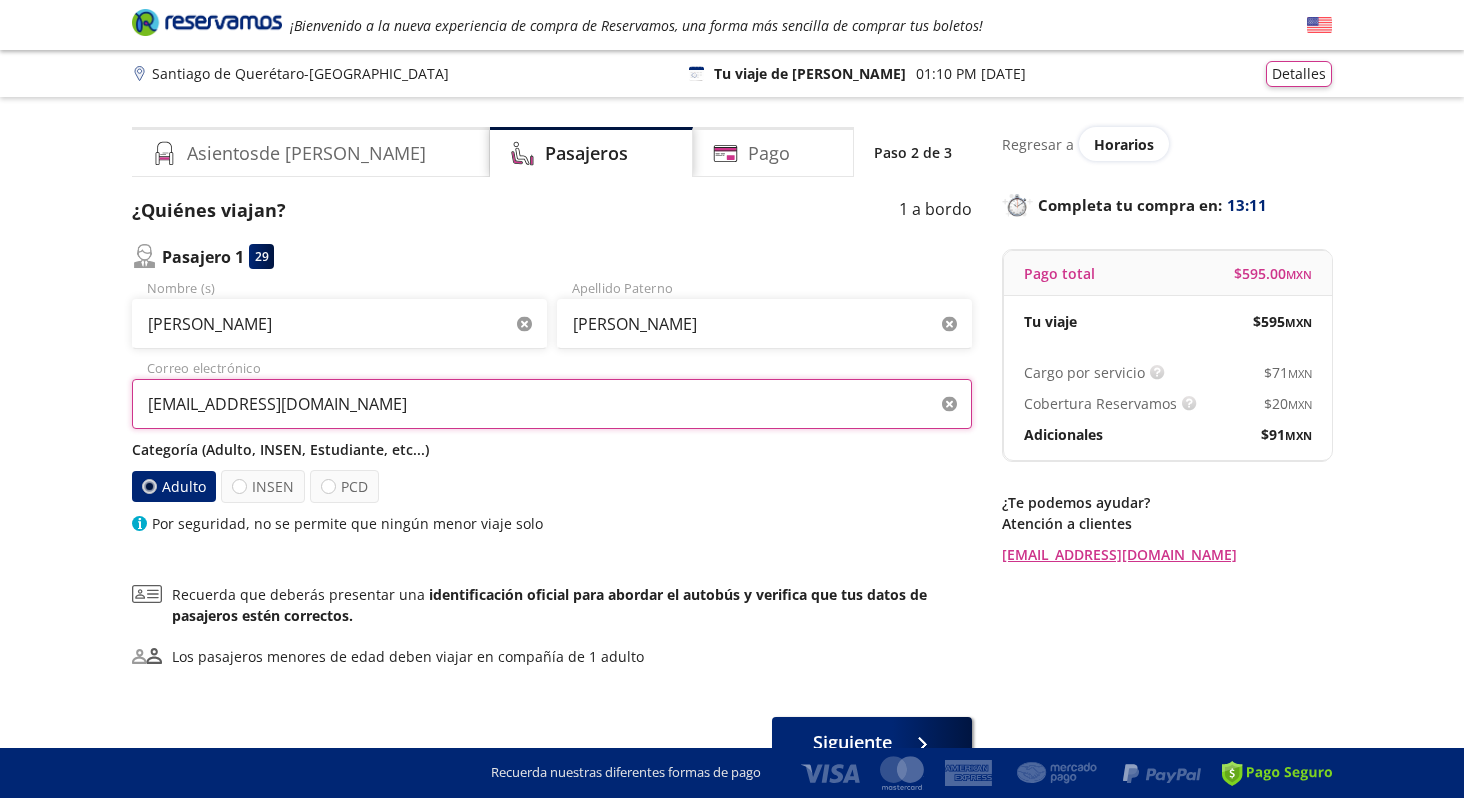 type on "julianamvasquez@gmail.com" 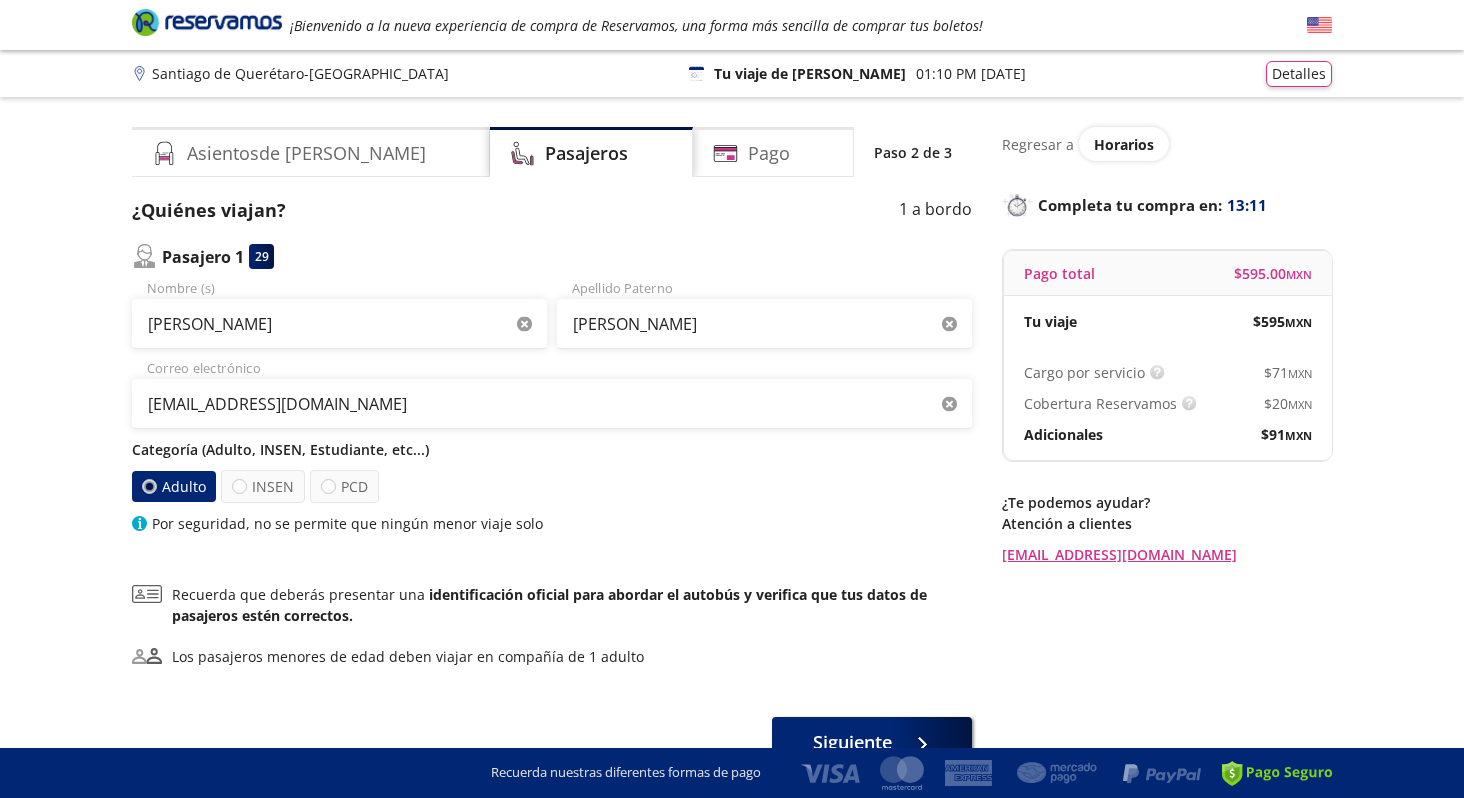 type 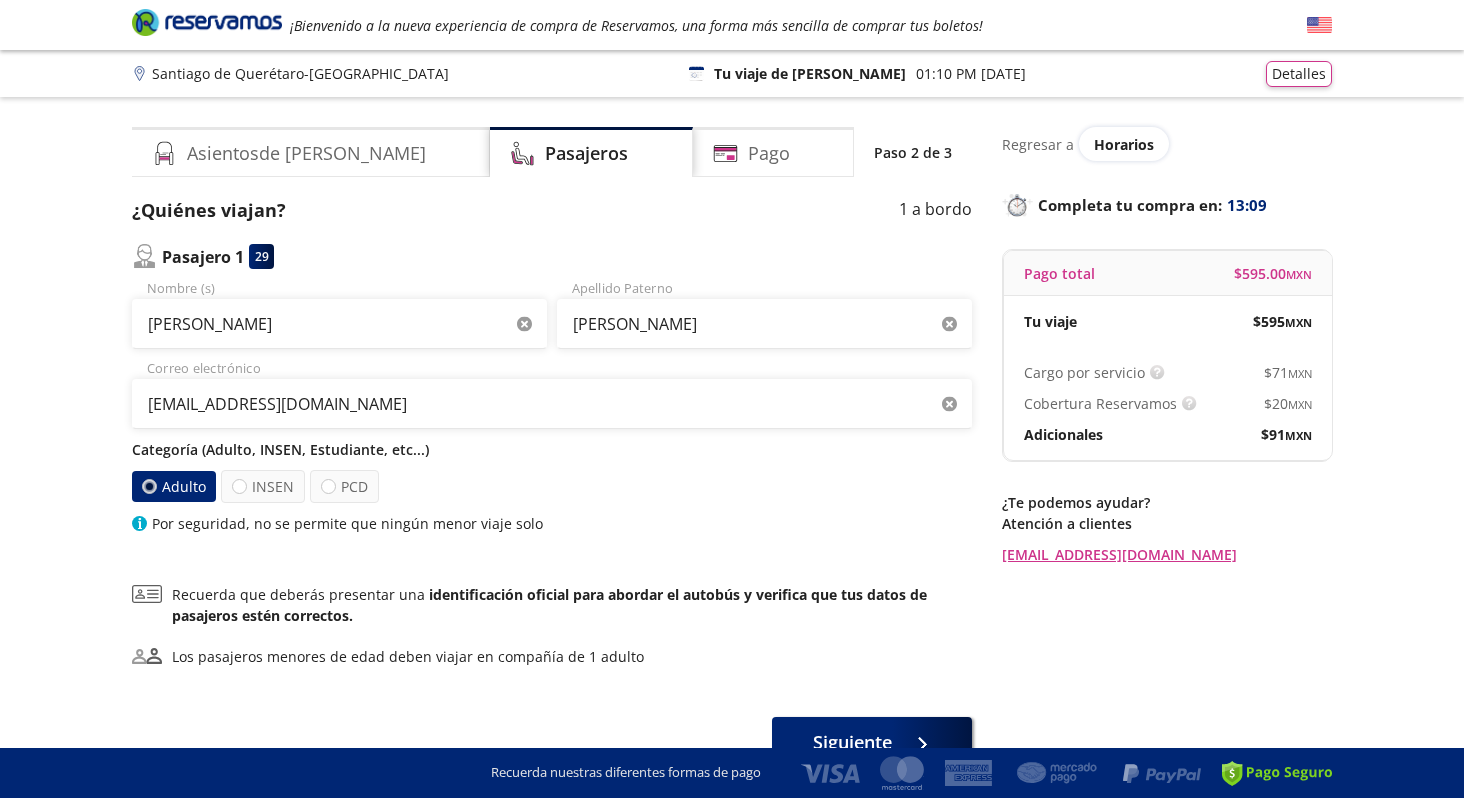 scroll, scrollTop: 109, scrollLeft: 0, axis: vertical 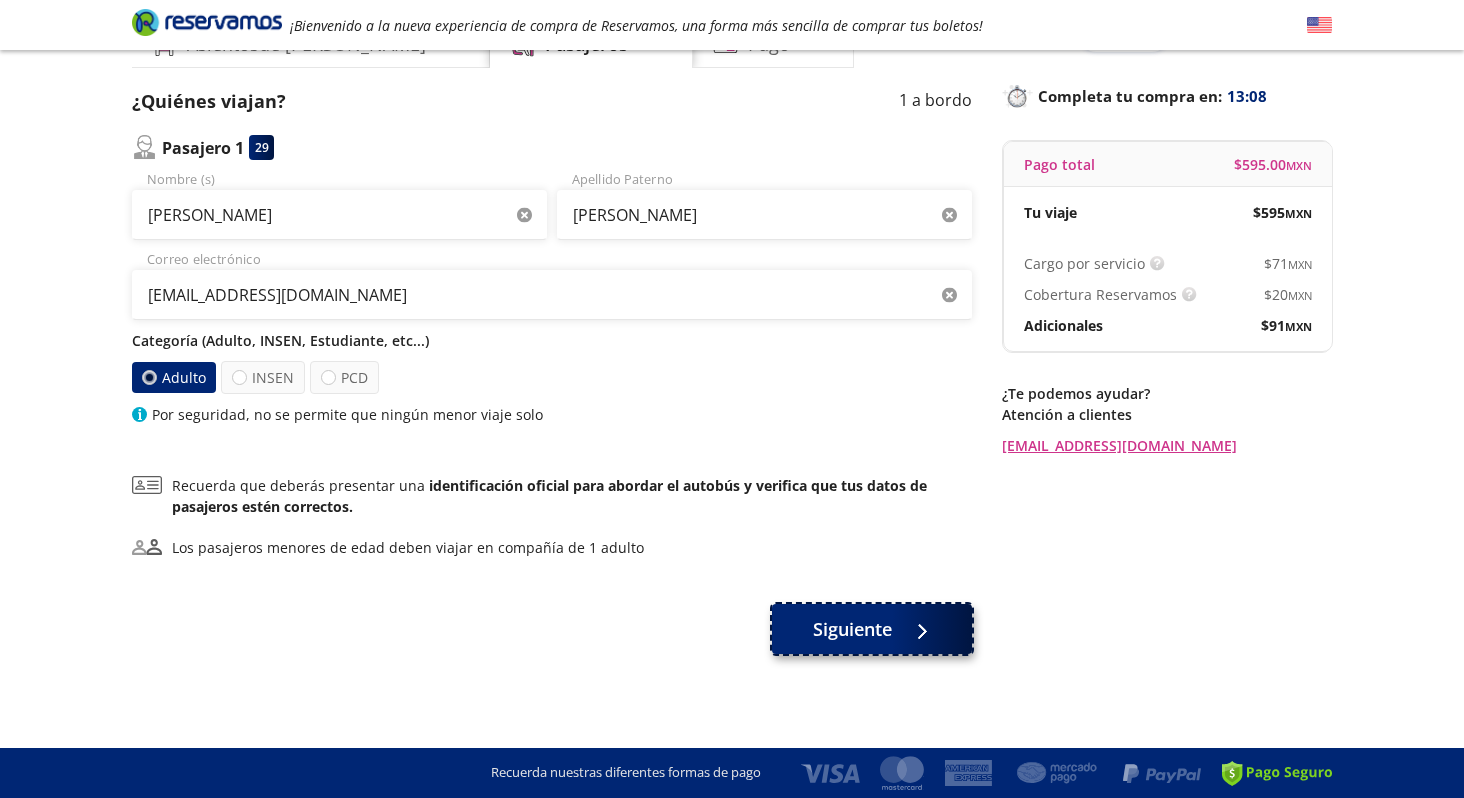 click on "Siguiente" at bounding box center (852, 629) 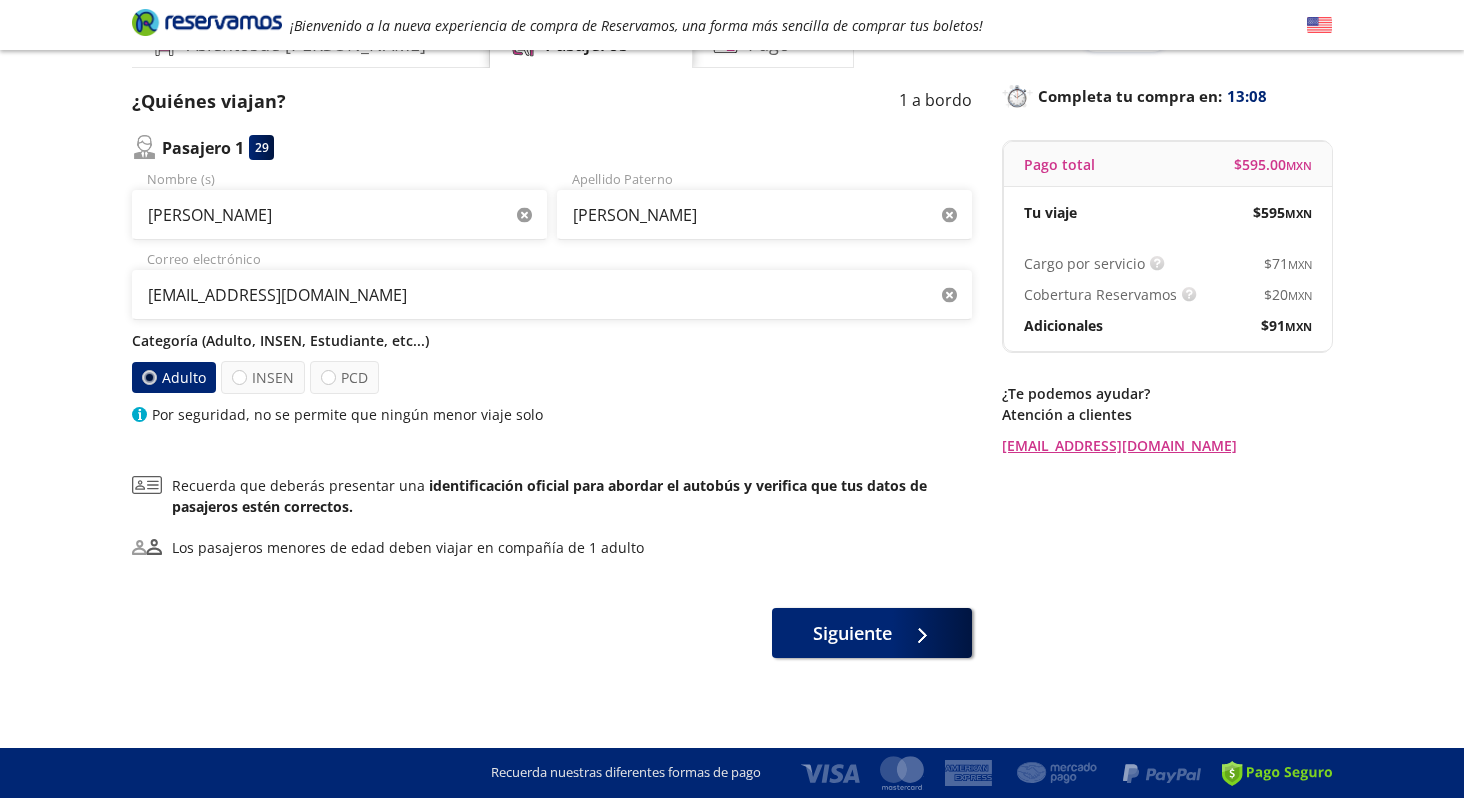 scroll, scrollTop: 0, scrollLeft: 0, axis: both 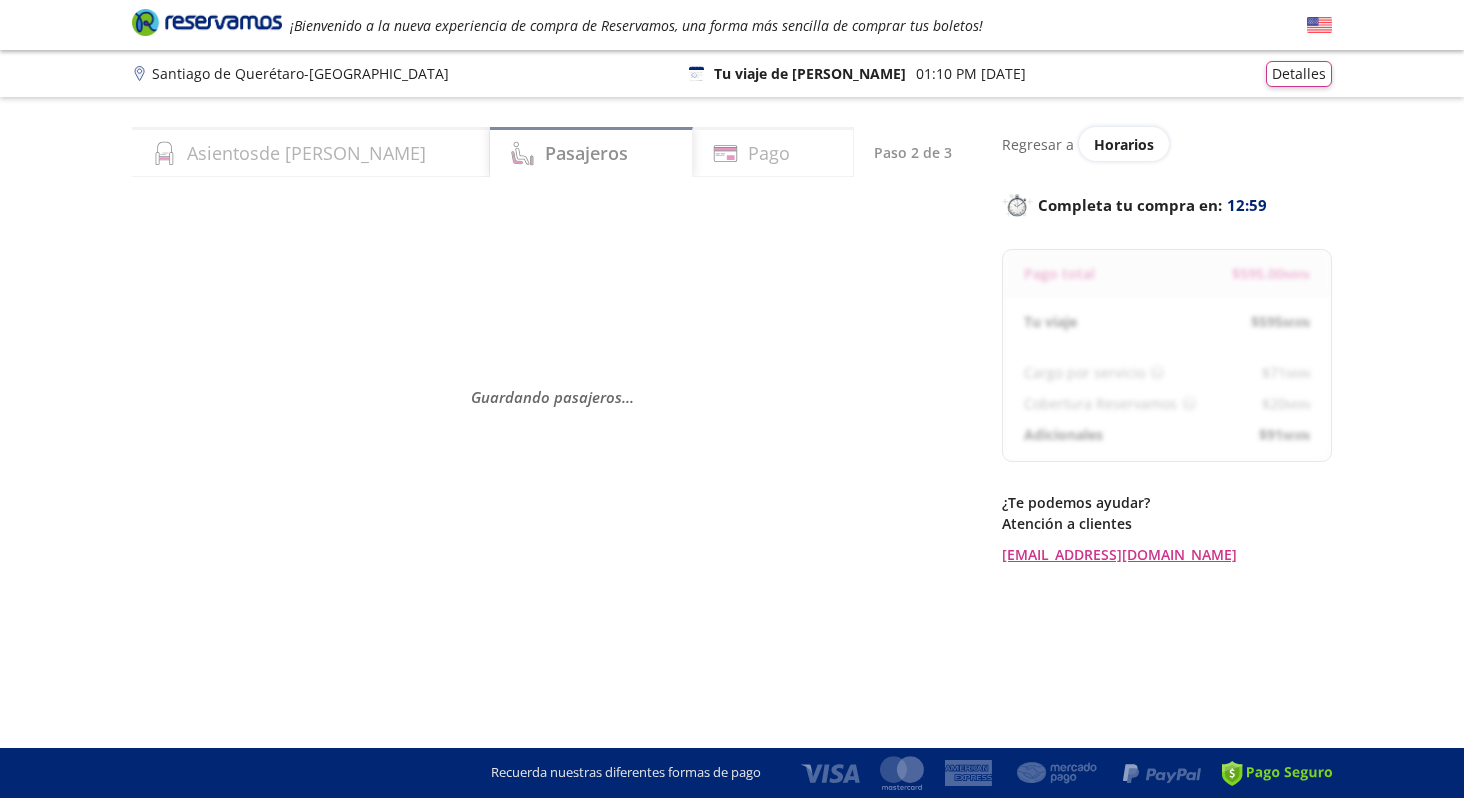 select on "MX" 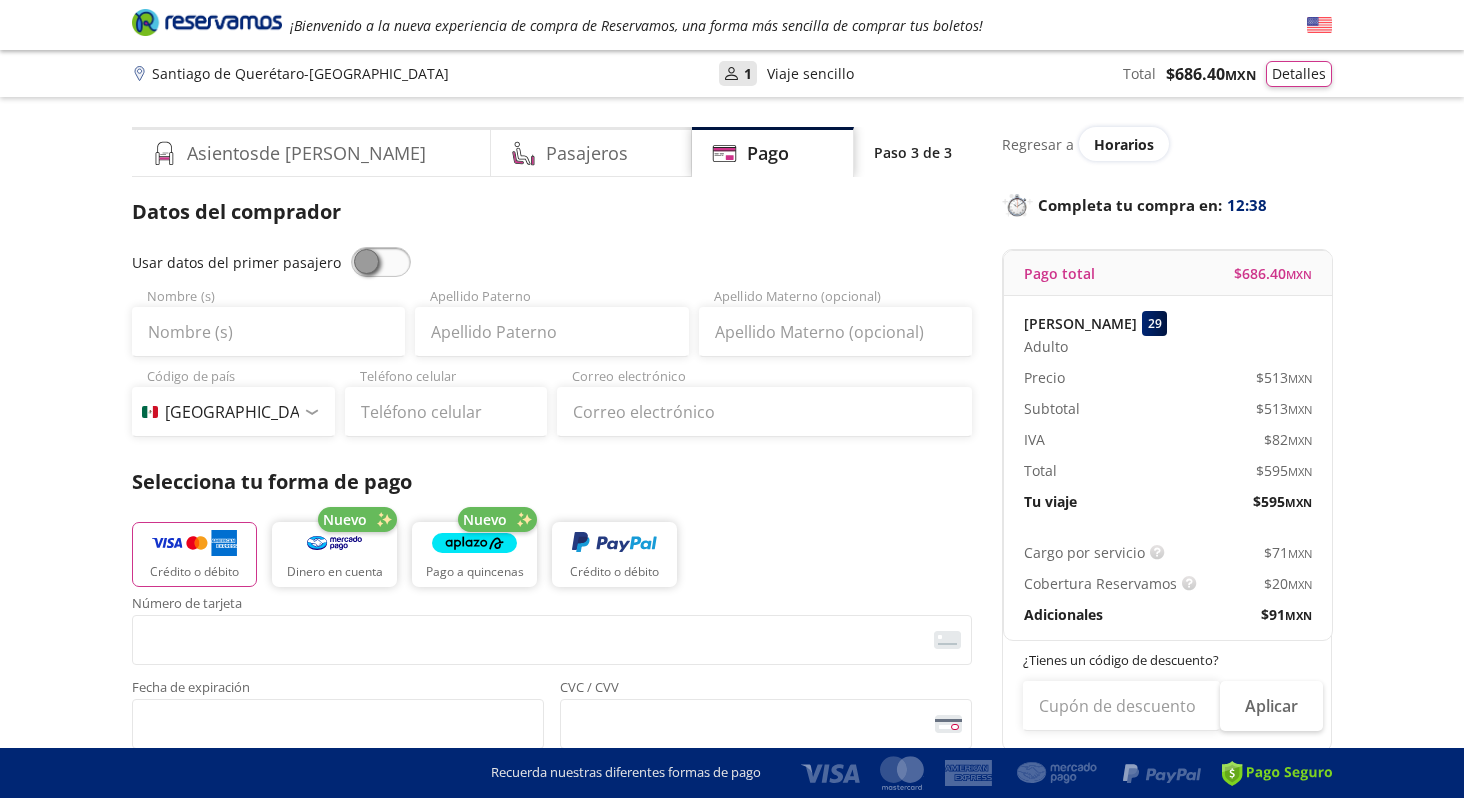 click at bounding box center [381, 262] 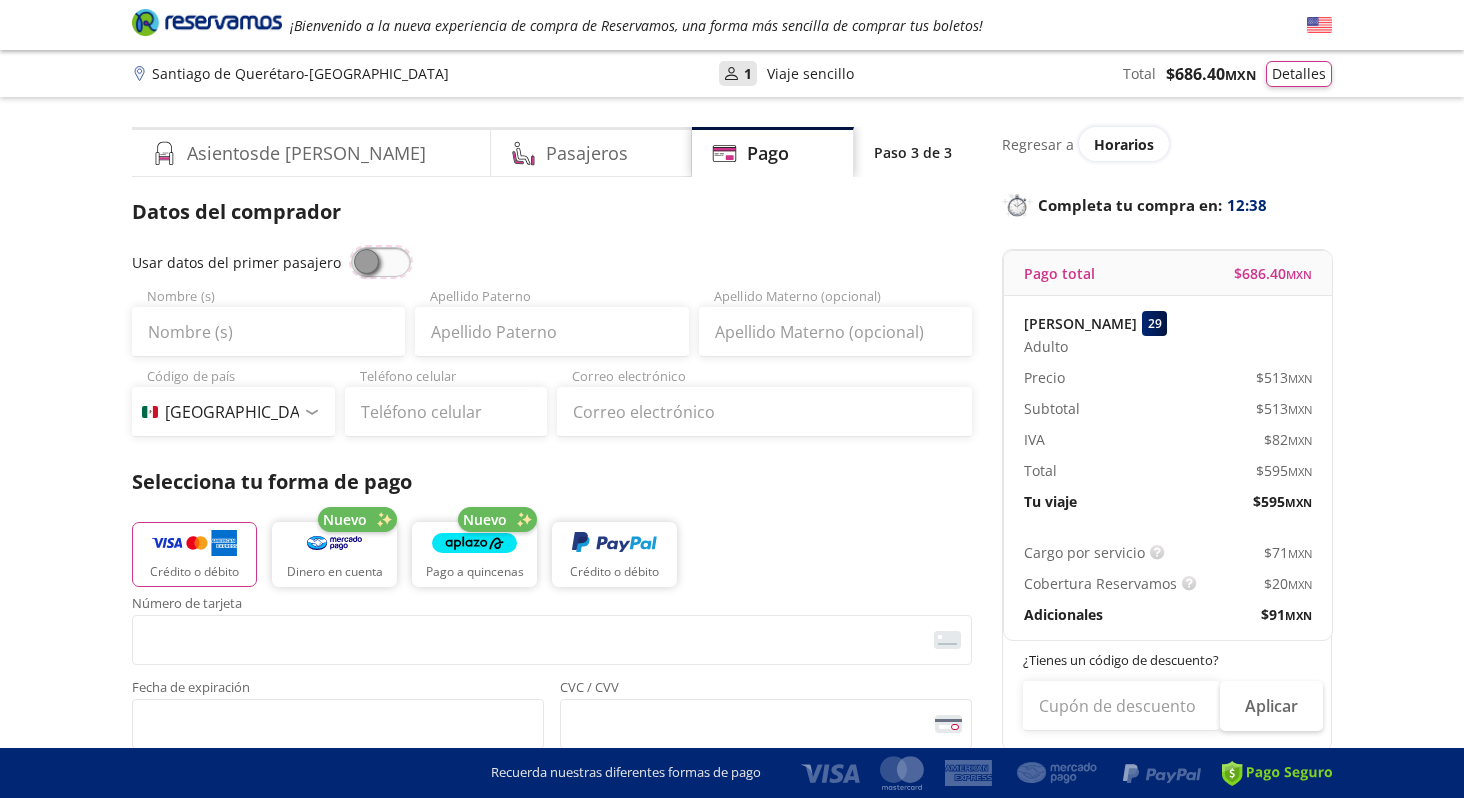 click at bounding box center [351, 247] 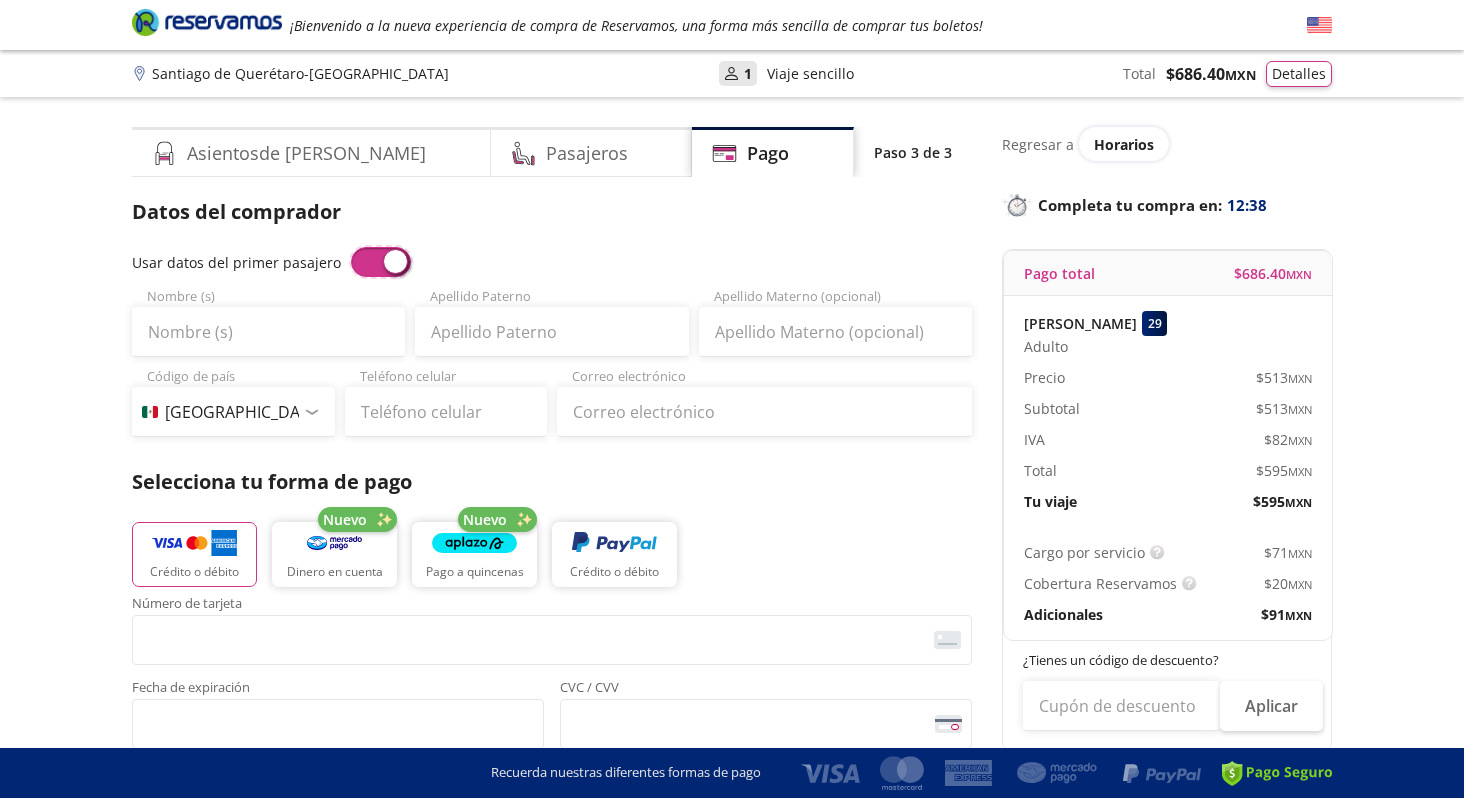 type on "Juliana" 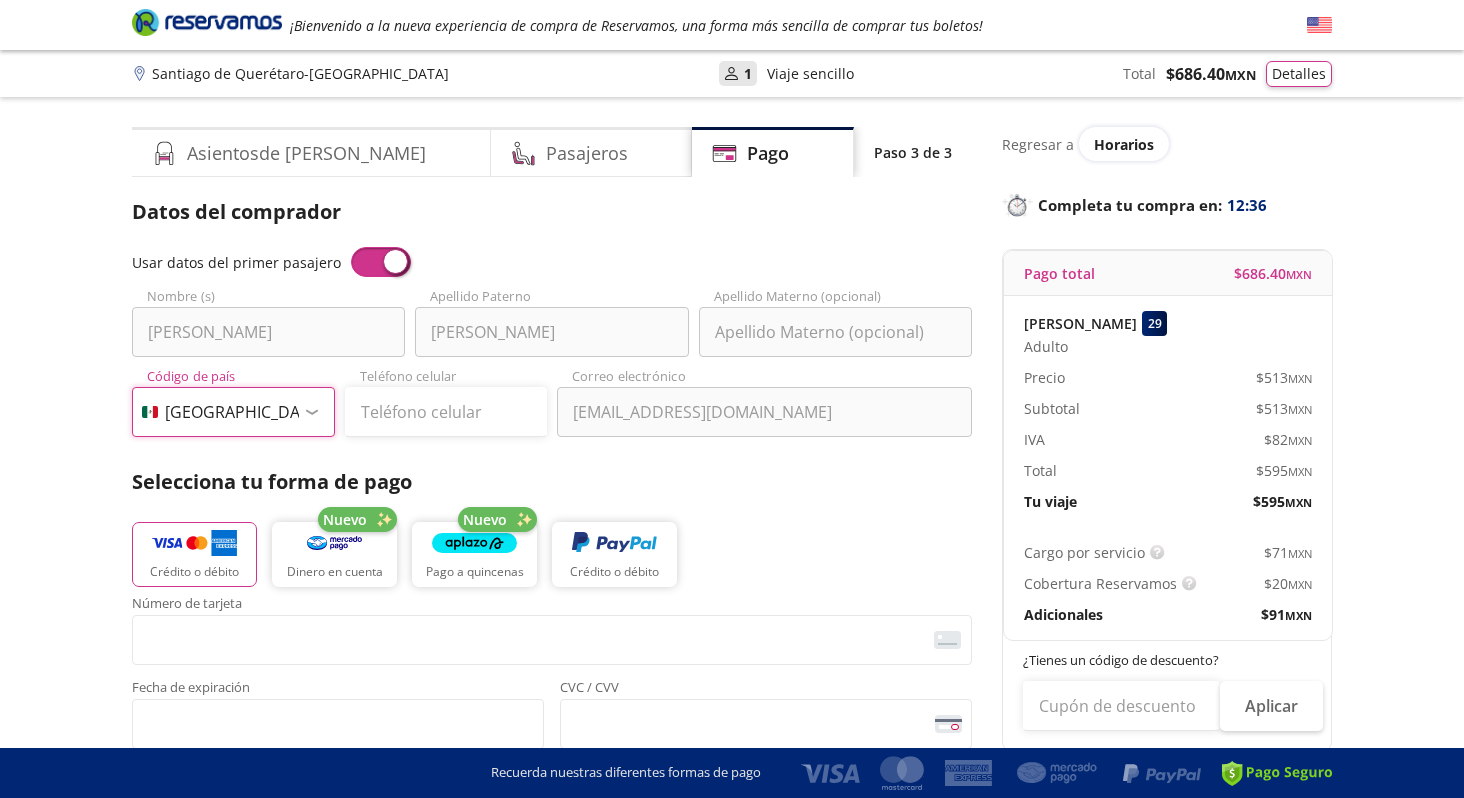 click on "Código de país Estados Unidos +1 México +52 Colombia +57 Brasil +55 Afganistán +93 Albania +355 Alemania +49 Andorra +376 Angola +244 Anguila +1 Antigua y Barbuda +1 Arabia Saudita +966 Argelia +213 Argentina +54 Armenia +374 Aruba +297 Australia +61 Austria +43 Azerbaiyán +994 Bahamas +1 Bangladés +880 Barbados +1 Baréin +973 Bélgica +32 Belice +501 Benín +229 Bermudas +1 Bielorrusia +375 Birmania +95 Bolivia +591 Bosnia y Herzegovina +387 Botsuana +267 Brunéi +673 Bulgaria +359 Burkina Faso +226 Burundi +257 Bután +975 Cabo Verde +238 Camboya +855 Camerún +237 Canadá +1 Caribe Neerlandés +599 Chad +235 Chile +56 China +86 Chipre +357 Comoras +269 Congo +243 Congo +242 Corea del Norte +850 Corea del Sur +82 Costa de Marfil +225 Costa Rica +506 Croacia +385 Cuba +53 Curaçao +599 Dinamarca +45 Dominica +1 Ecuador +593 Egipto +20 El Salvador +503 Emiratos Árabes Unidos +971 Eritrea +291 Eslovaquia +421 Eslovenia +386 España +34 Estonia +372 Etiopía +251 Federación Rusa +7 Fiji +679 Ghana +233" at bounding box center (233, 412) 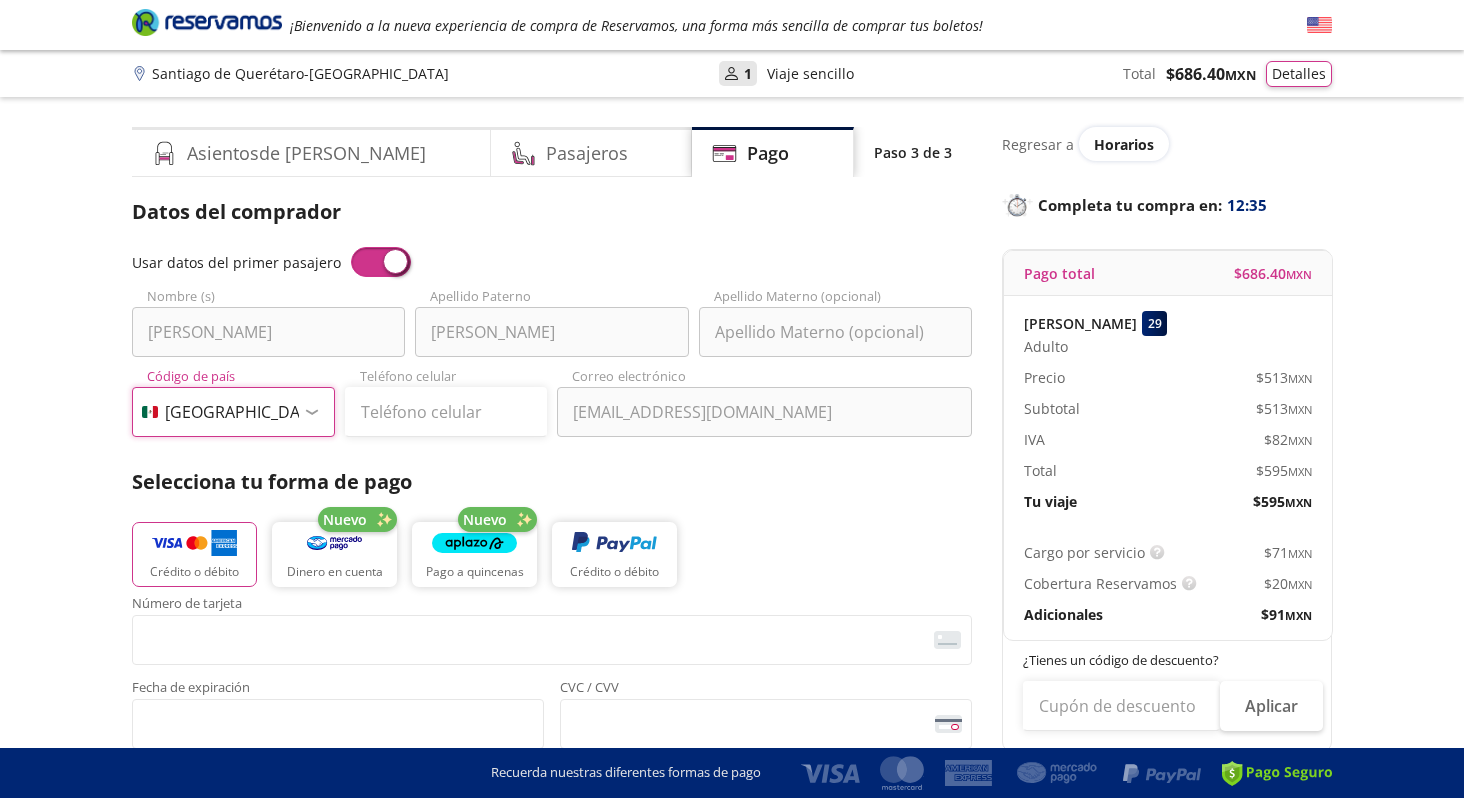select on "US" 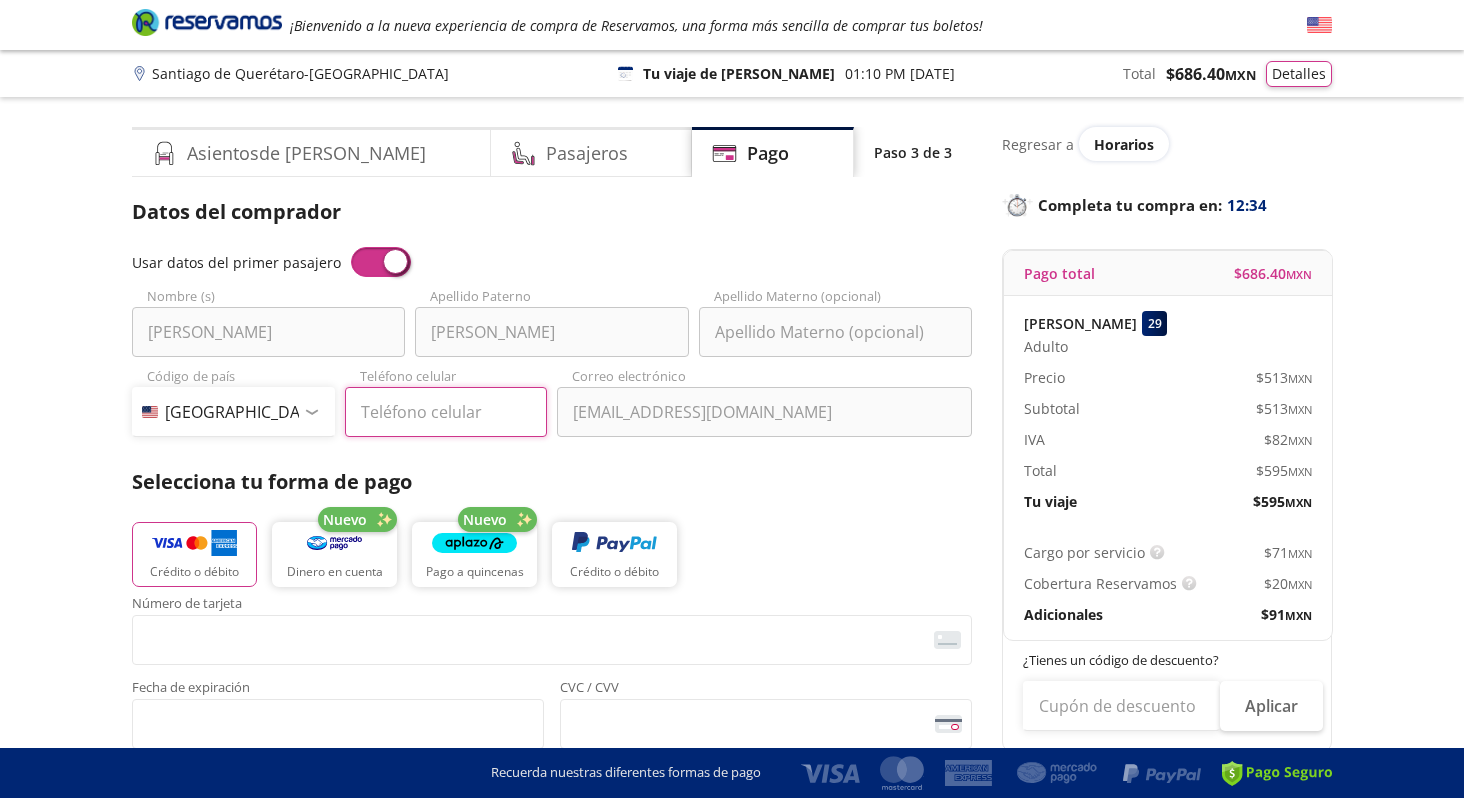 click on "Teléfono celular" at bounding box center [446, 412] 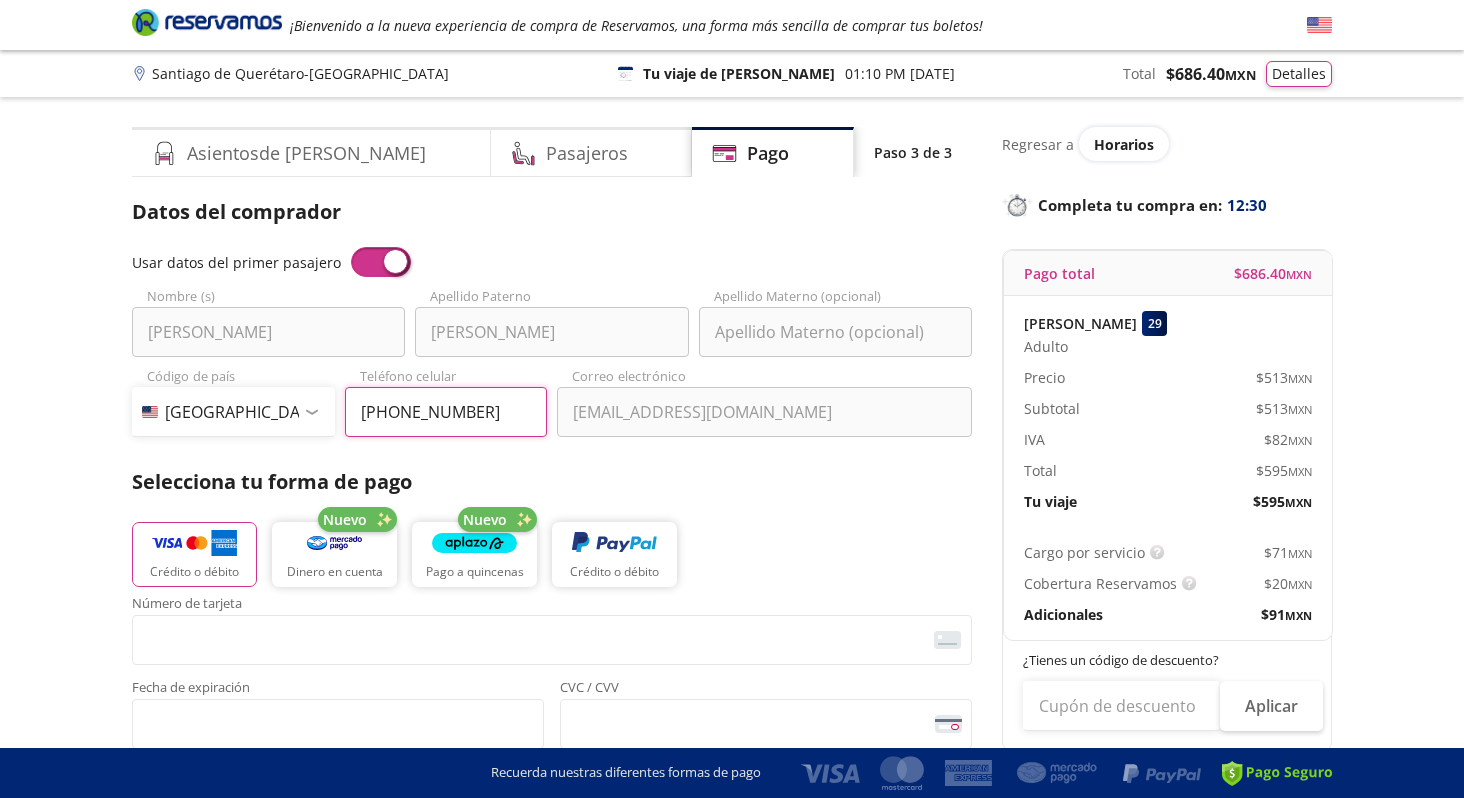 type on "(954) 822-1224" 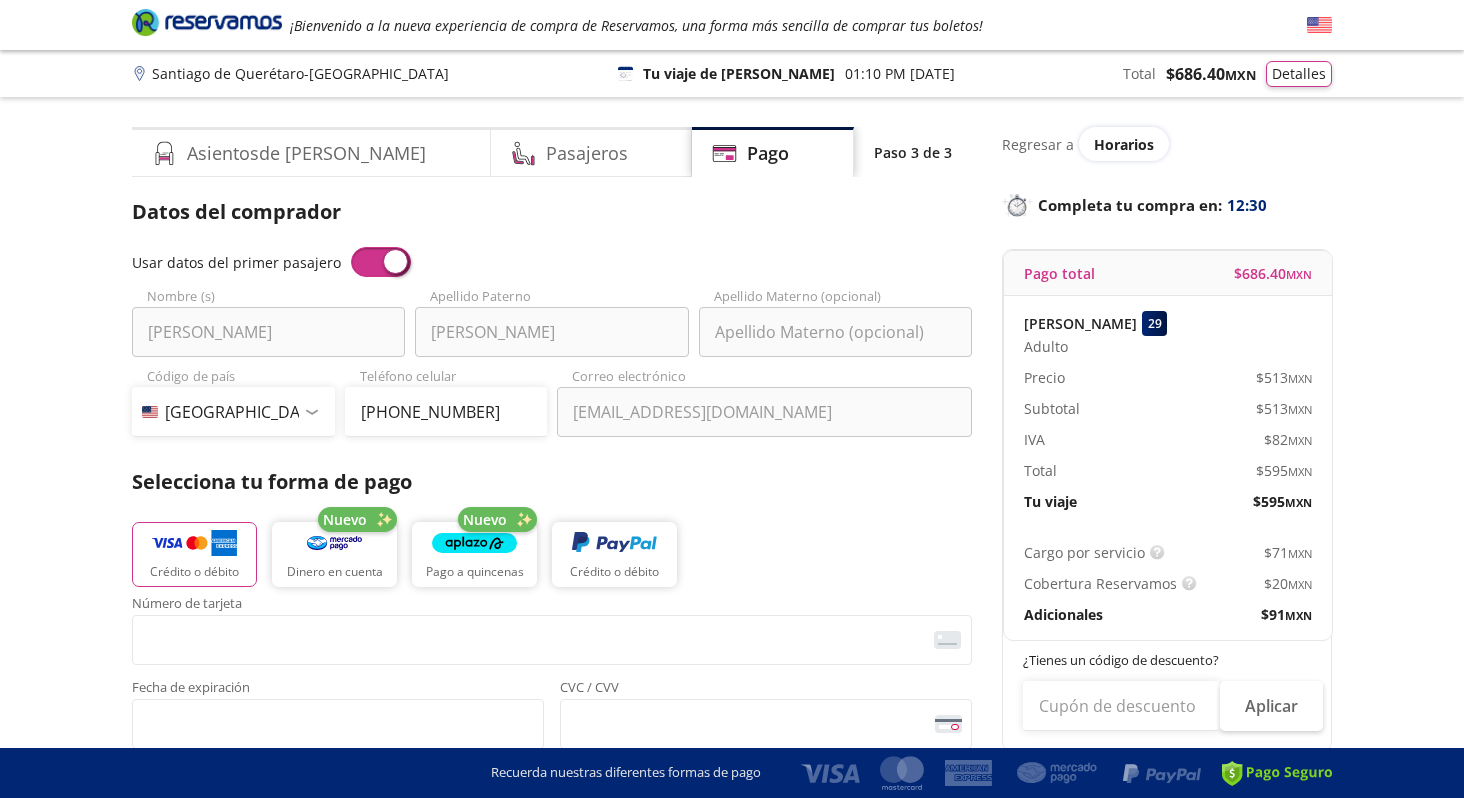 click on "Group 9 Created with Sketch. Pago Santiago de Querétaro  -  Ciudad de México ¡Bienvenido a la nueva experiencia de compra de Reservamos, una forma más sencilla de comprar tus boletos! Completa tu compra en : 12:30 Santiago de Querétaro  -  Ciudad de México 126 Tu viaje de ida 01:10 PM - 14 Jul Total $ 686.40  MXN Detalles Completa tu compra en : 12:30 Asientos  de Ida Pasajeros Pago Paso 3 de 3 Servicios adicionales ¿Tienes un código de descuento? Aplicar Datos del comprador Usar datos del primer pasajero Juliana Nombre (s) Vasquez Apellido Paterno Apellido Materno (opcional) Código de país Estados Unidos +1 México +52 Colombia +57 Brasil +55 Afganistán +93 Albania +355 Alemania +49 Andorra +376 Angola +244 Anguila +1 Antigua y Barbuda +1 Arabia Saudita +966 Argelia +213 Argentina +54 Armenia +374 Aruba +297 Australia +61 Austria +43 Azerbaiyán +994 Bahamas +1 Bangladés +880 Barbados +1 Baréin +973 Bélgica +32 Belice +501 Benín +229 Bermudas +1 Bielorrusia +375 Birmania +95 Bolivia +591 Nuevo" at bounding box center [732, 808] 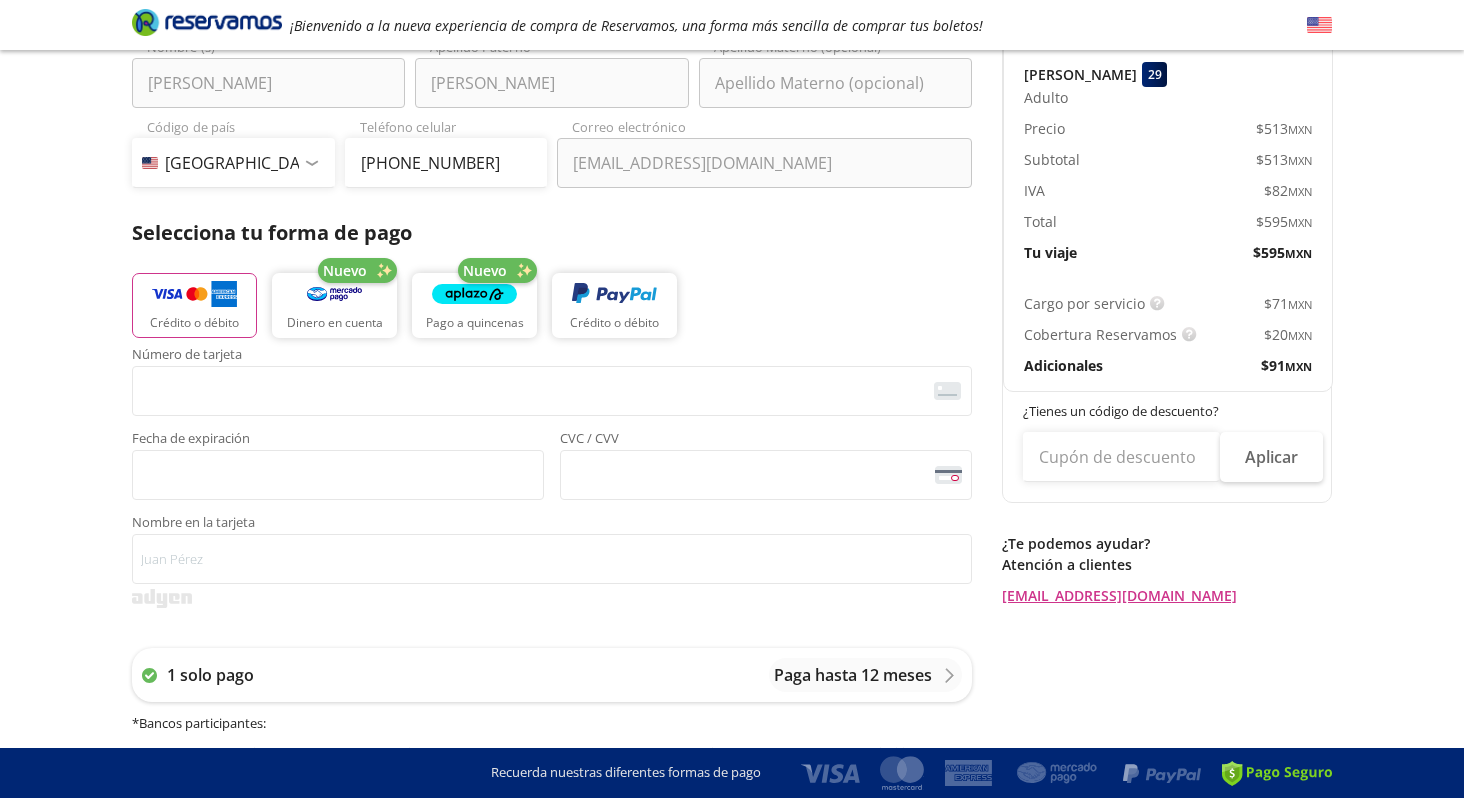 scroll, scrollTop: 252, scrollLeft: 0, axis: vertical 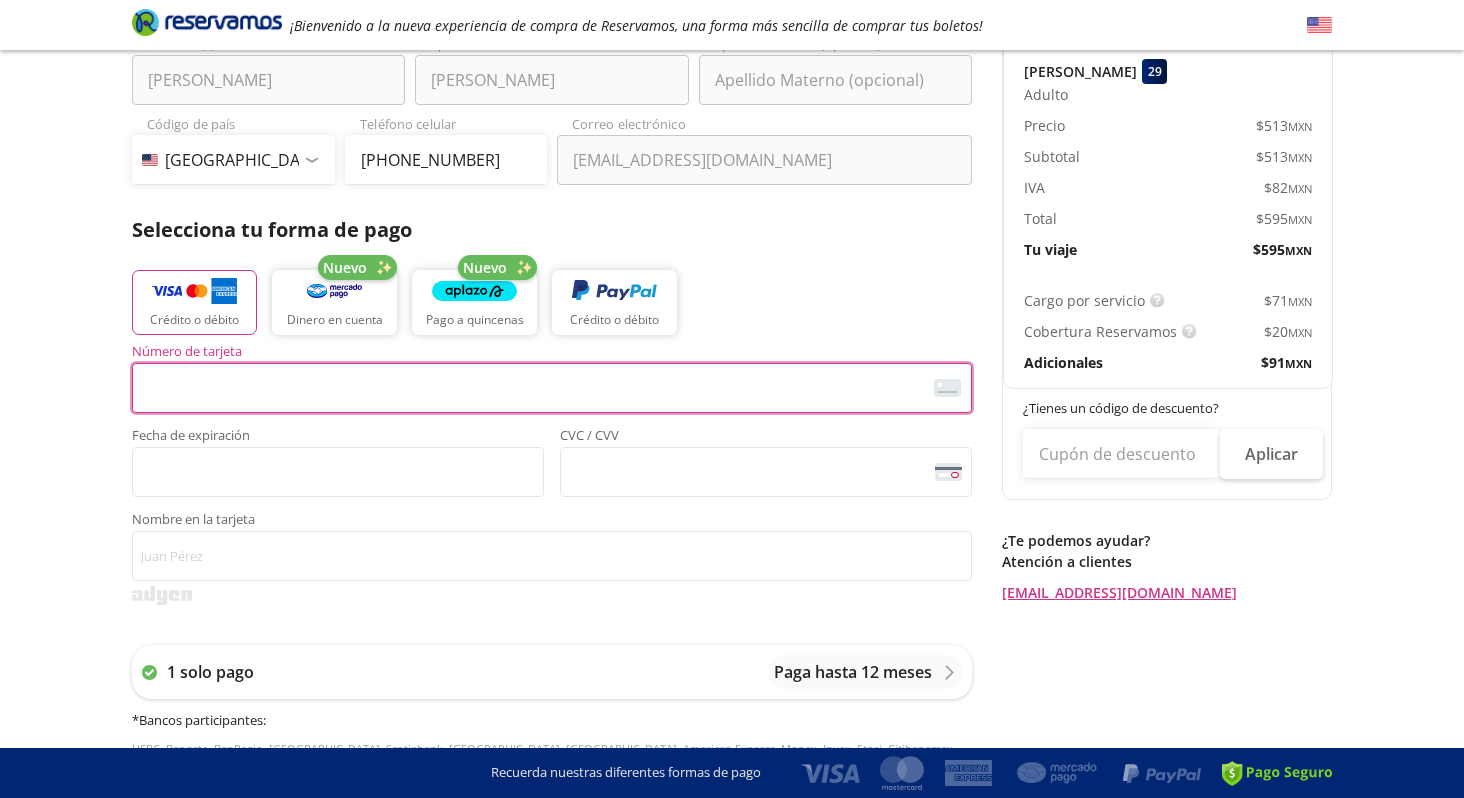 click at bounding box center (0, 1365) 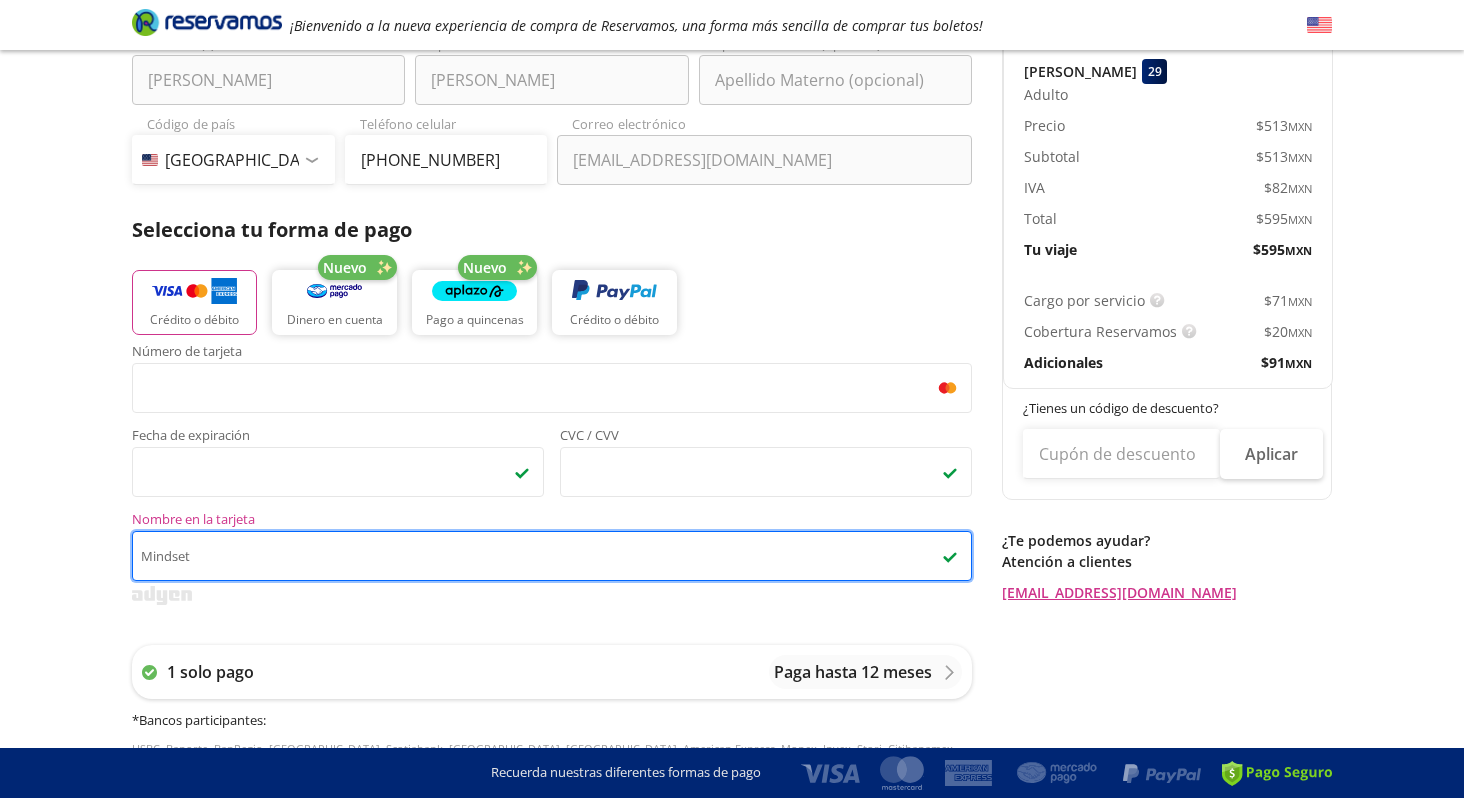 click on "Mindset" at bounding box center [552, 556] 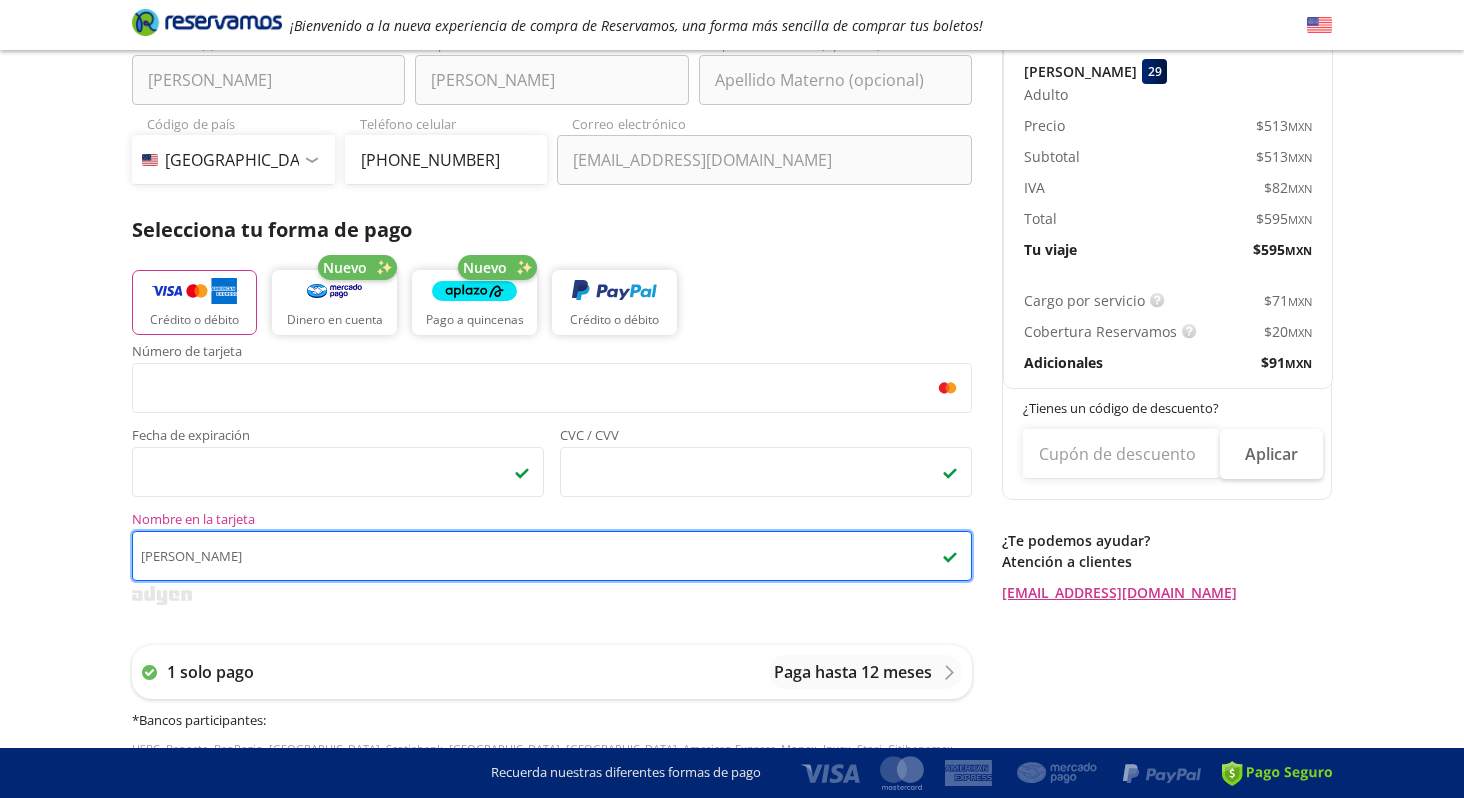 type on "Juliana Vasquez" 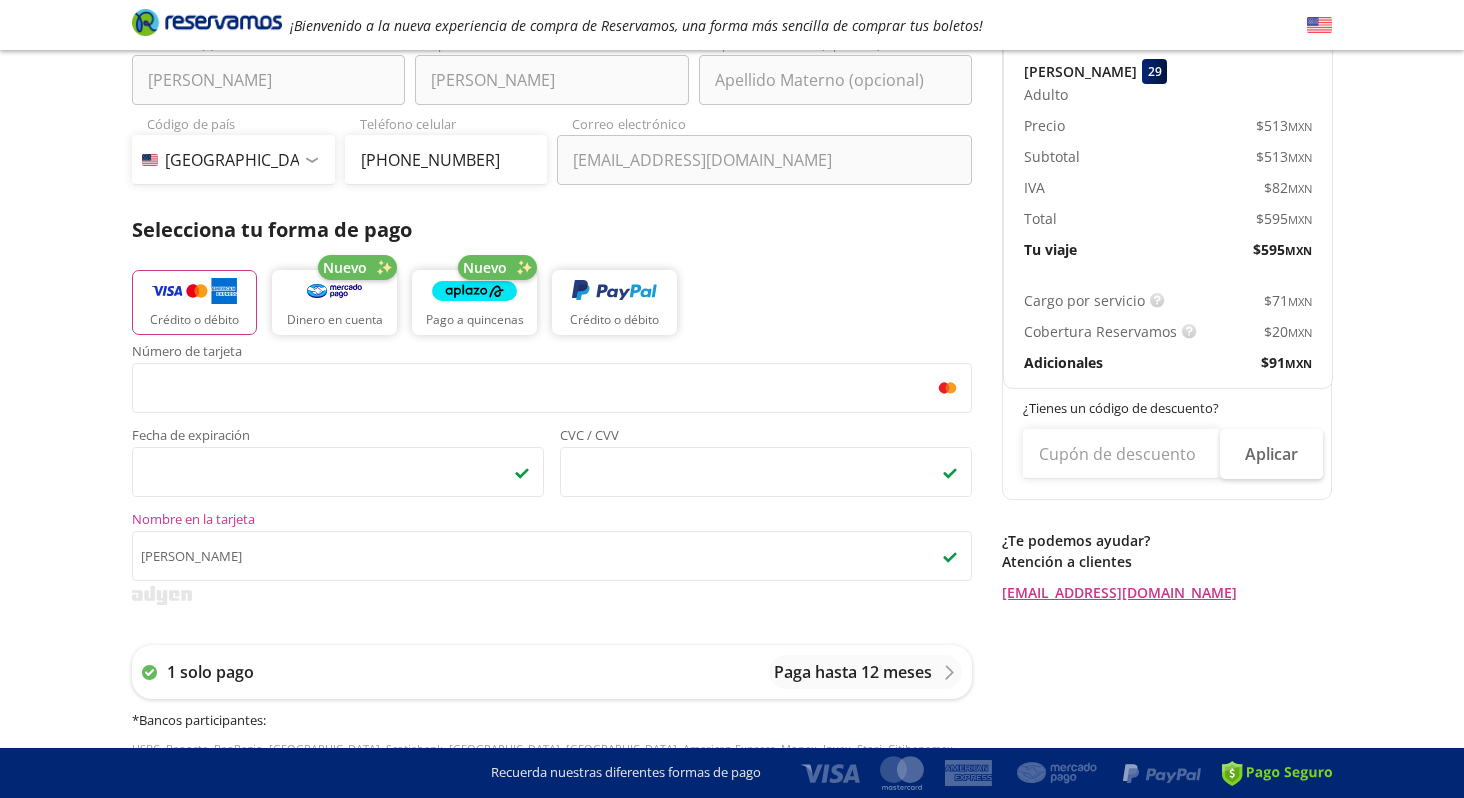 click on "Group 9 Created with Sketch. Pago Santiago de Querétaro  -  Ciudad de México ¡Bienvenido a la nueva experiencia de compra de Reservamos, una forma más sencilla de comprar tus boletos! Completa tu compra en : 12:00 Santiago de Querétaro  -  Ciudad de México User 1 Viaje sencillo Total $ 686.40  MXN Detalles Completa tu compra en : 12:00 Asientos  de Ida Pasajeros Pago Paso 3 de 3 Servicios adicionales ¿Tienes un código de descuento? Aplicar Datos del comprador Usar datos del primer pasajero Juliana Nombre (s) Vasquez Apellido Paterno Apellido Materno (opcional) Código de país Estados Unidos +1 México +52 Colombia +57 Brasil +55 Afganistán +93 Albania +355 Alemania +49 Andorra +376 Angola +244 Anguila +1 Antigua y Barbuda +1 Arabia Saudita +966 Argelia +213 Argentina +54 Armenia +374 Aruba +297 Australia +61 Austria +43 Azerbaiyán +994 Bahamas +1 Bangladés +880 Barbados +1 Baréin +973 Bélgica +32 Belice +501 Benín +229 Bermudas +1 Bielorrusia +375 Birmania +95 Bolivia +591 Botsuana +267 Guam +1" at bounding box center (732, 556) 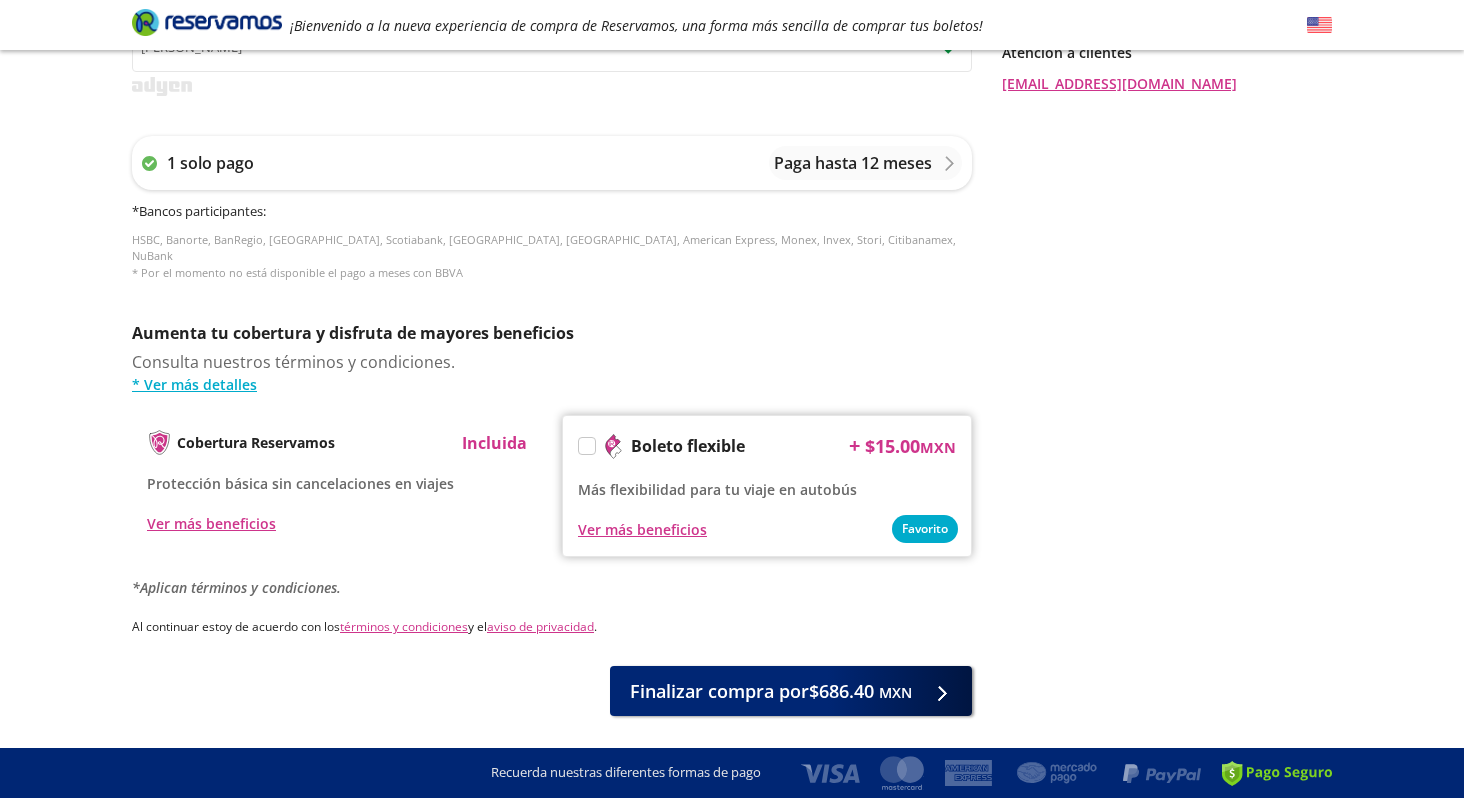 scroll, scrollTop: 762, scrollLeft: 0, axis: vertical 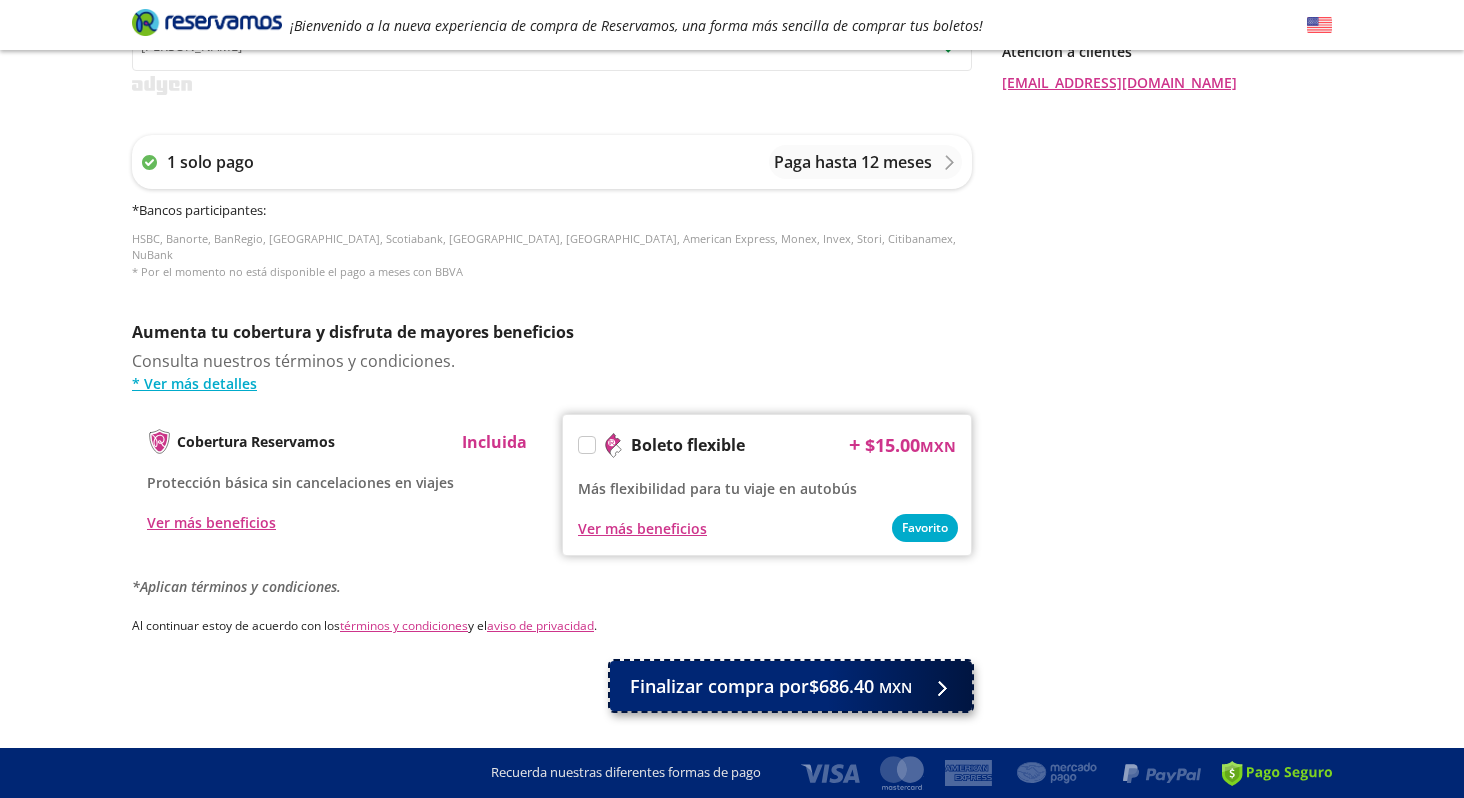 click on "Finalizar compra por  $686.40   MXN" at bounding box center [771, 686] 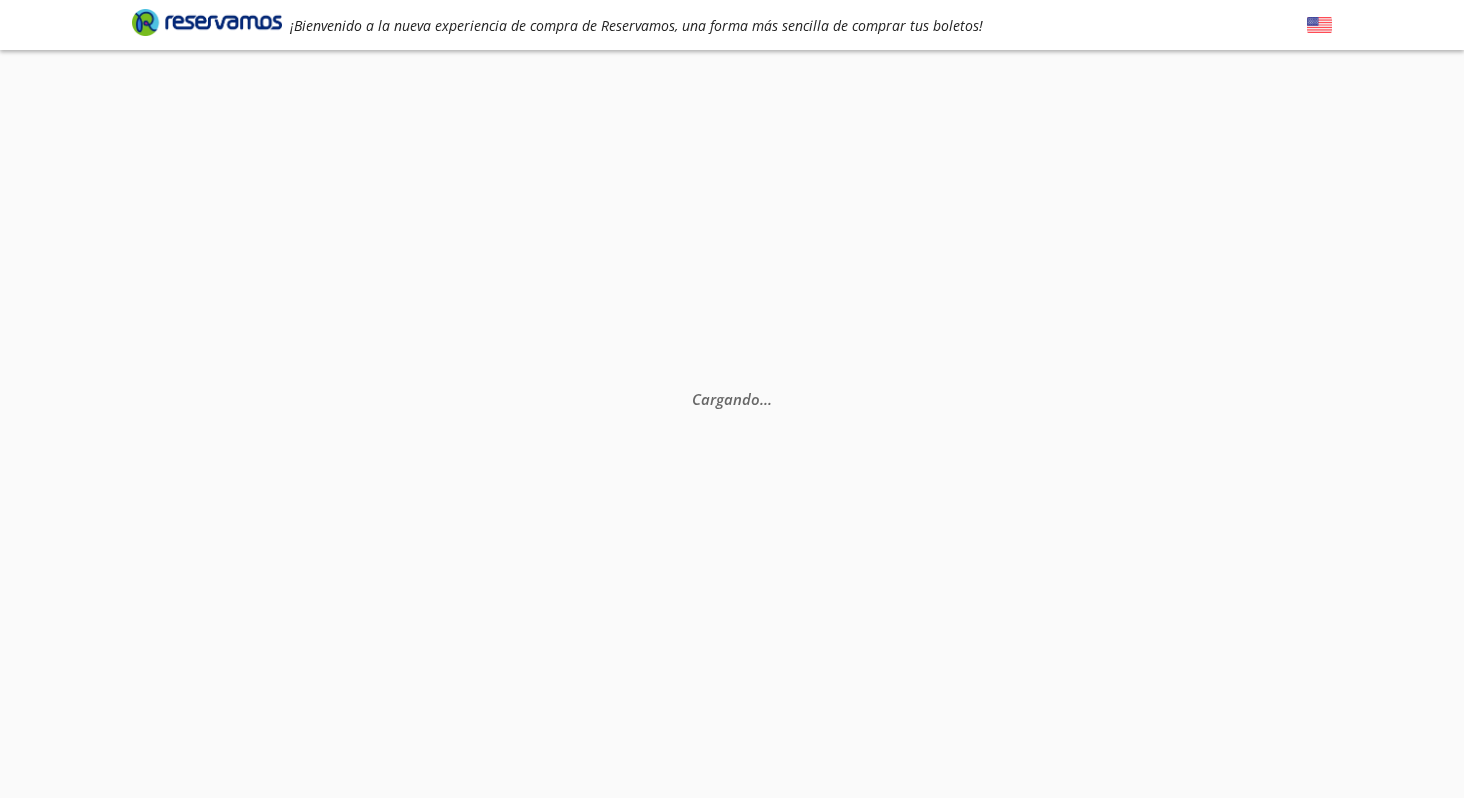 scroll, scrollTop: 130, scrollLeft: 0, axis: vertical 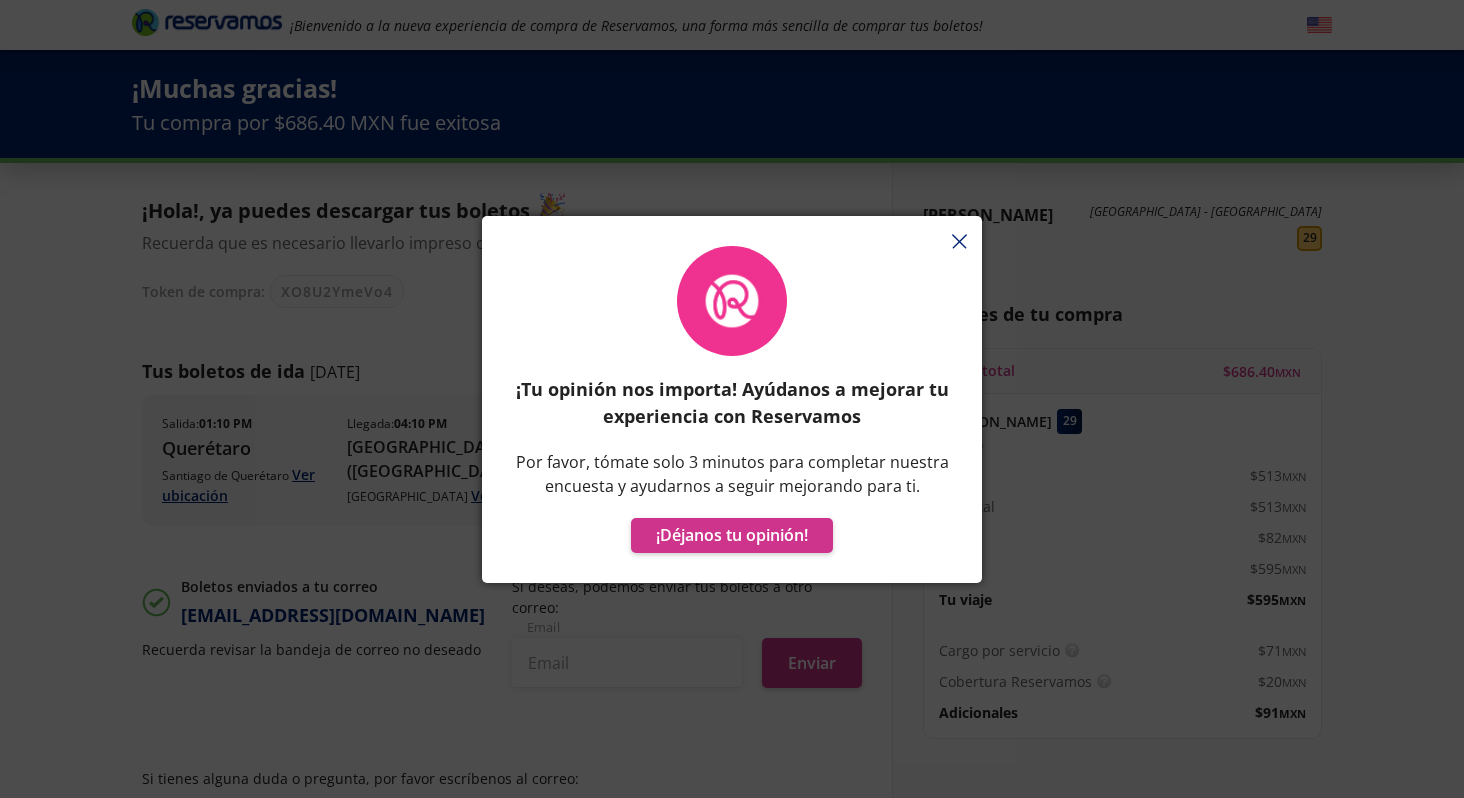click on "¡Tu opinión nos importa! Ayúdanos a mejorar tu experiencia con Reservamos Por favor, tómate solo 3 minutos para completar nuestra encuesta y ayudarnos a seguir mejorando para ti. ¡Déjanos tu opinión!" at bounding box center (732, 409) 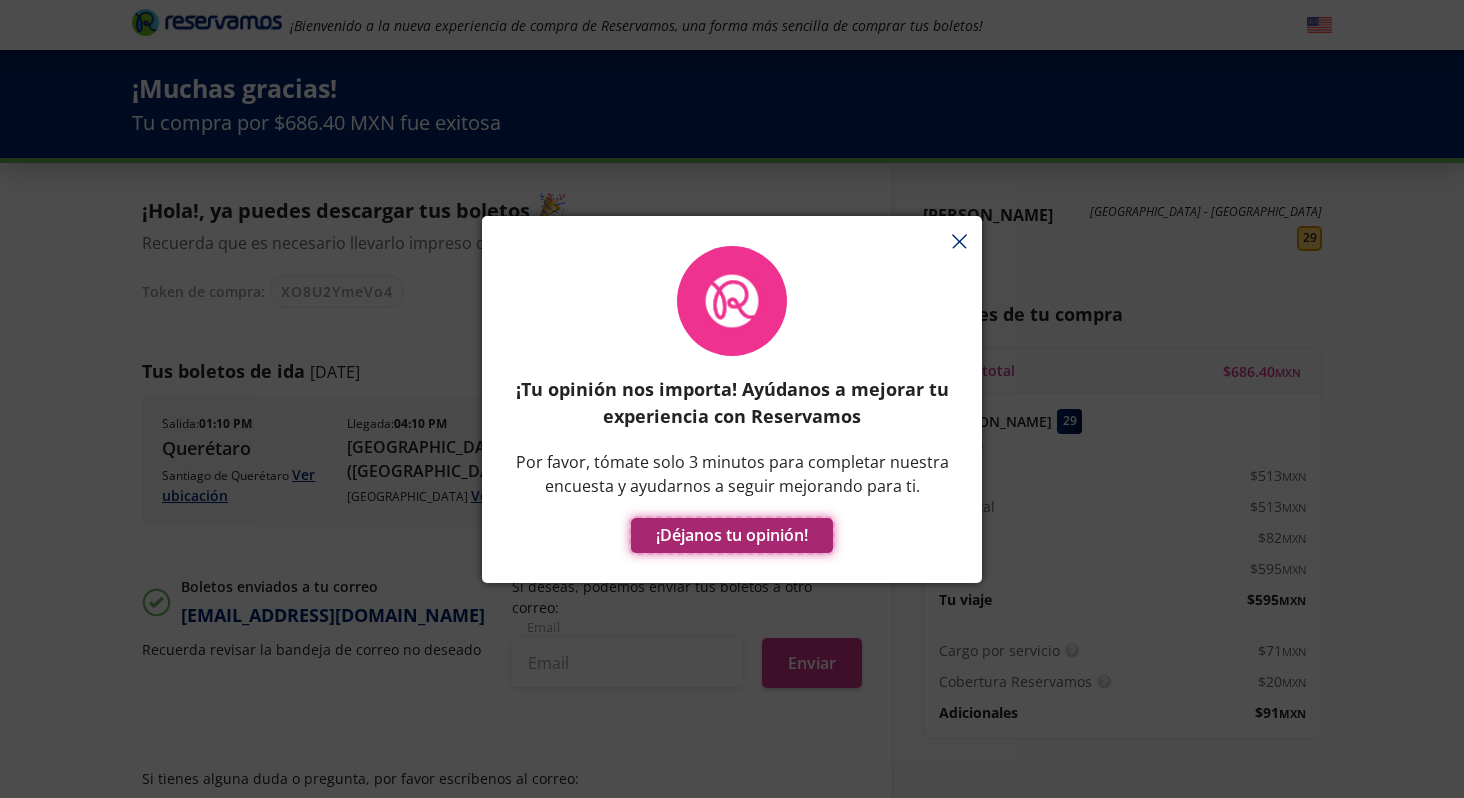 click on "¡Déjanos tu opinión!" at bounding box center [732, 535] 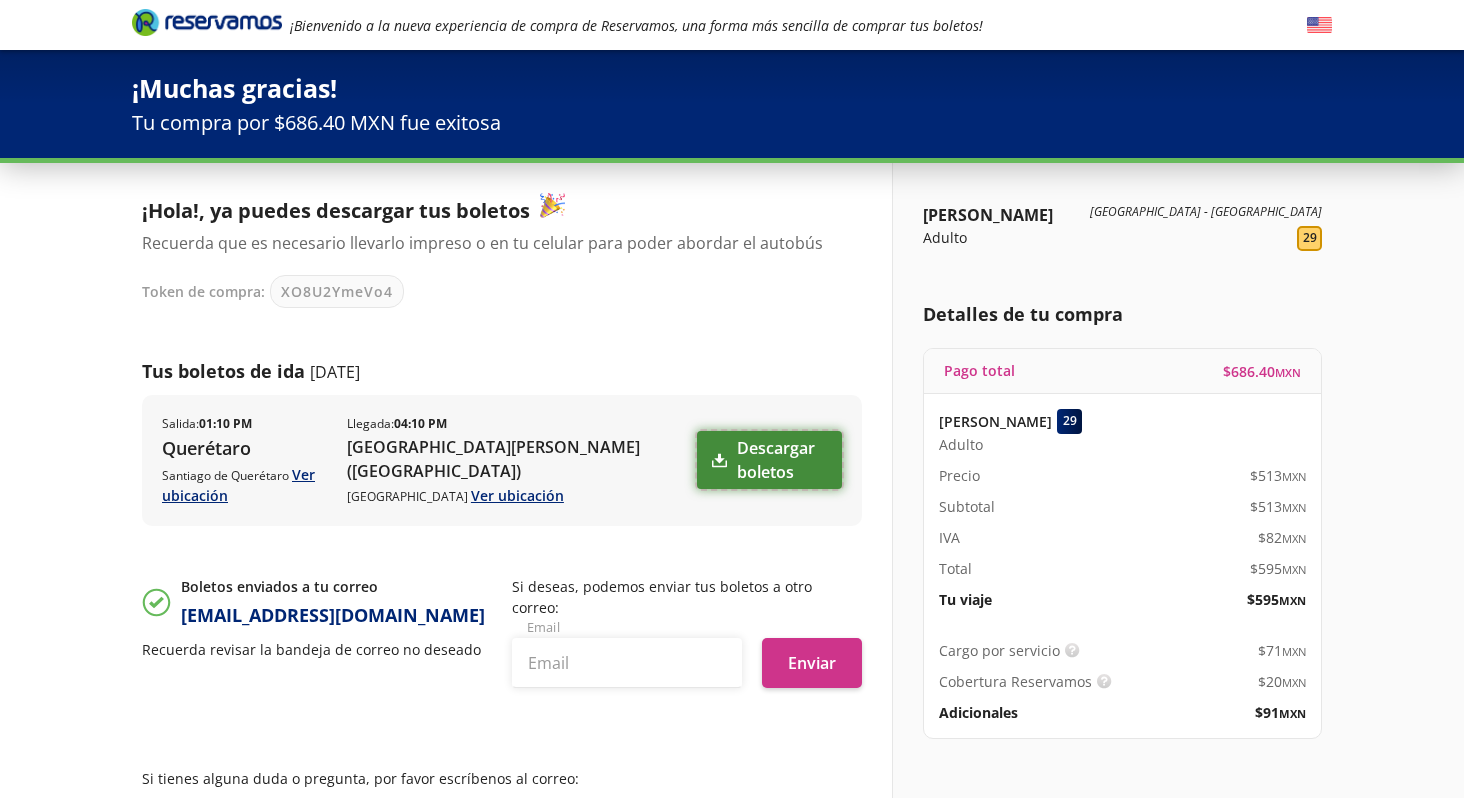 click on "Descargar boletos" at bounding box center (769, 460) 